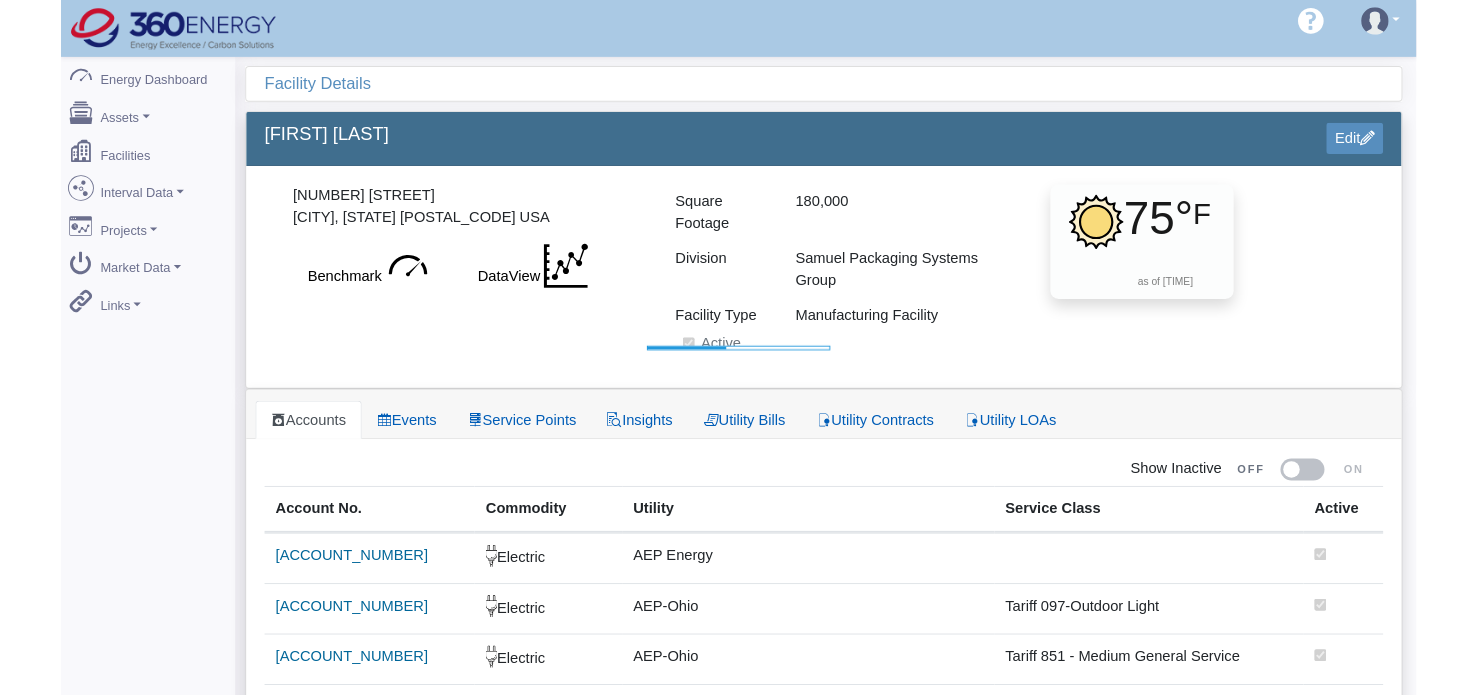 scroll, scrollTop: 0, scrollLeft: 0, axis: both 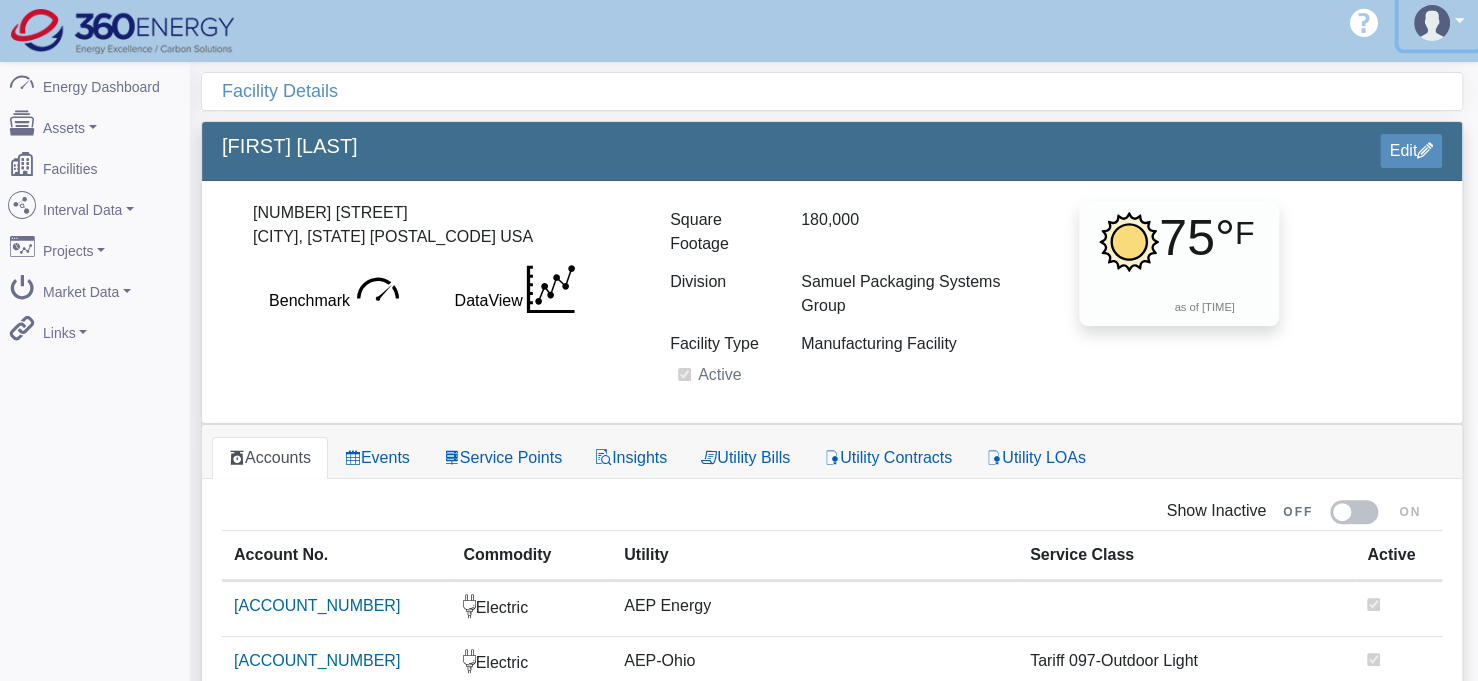click at bounding box center [1439, 23] 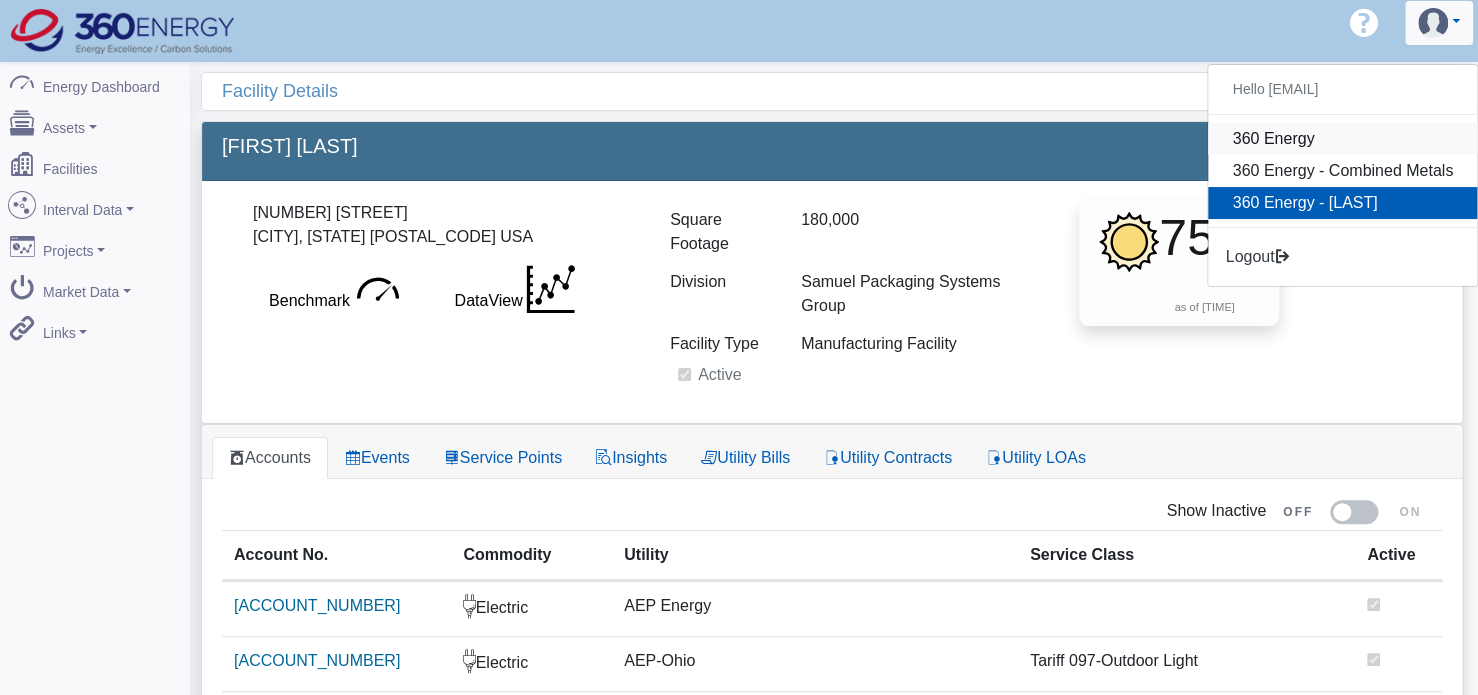 click on "360 Energy" at bounding box center (1342, 139) 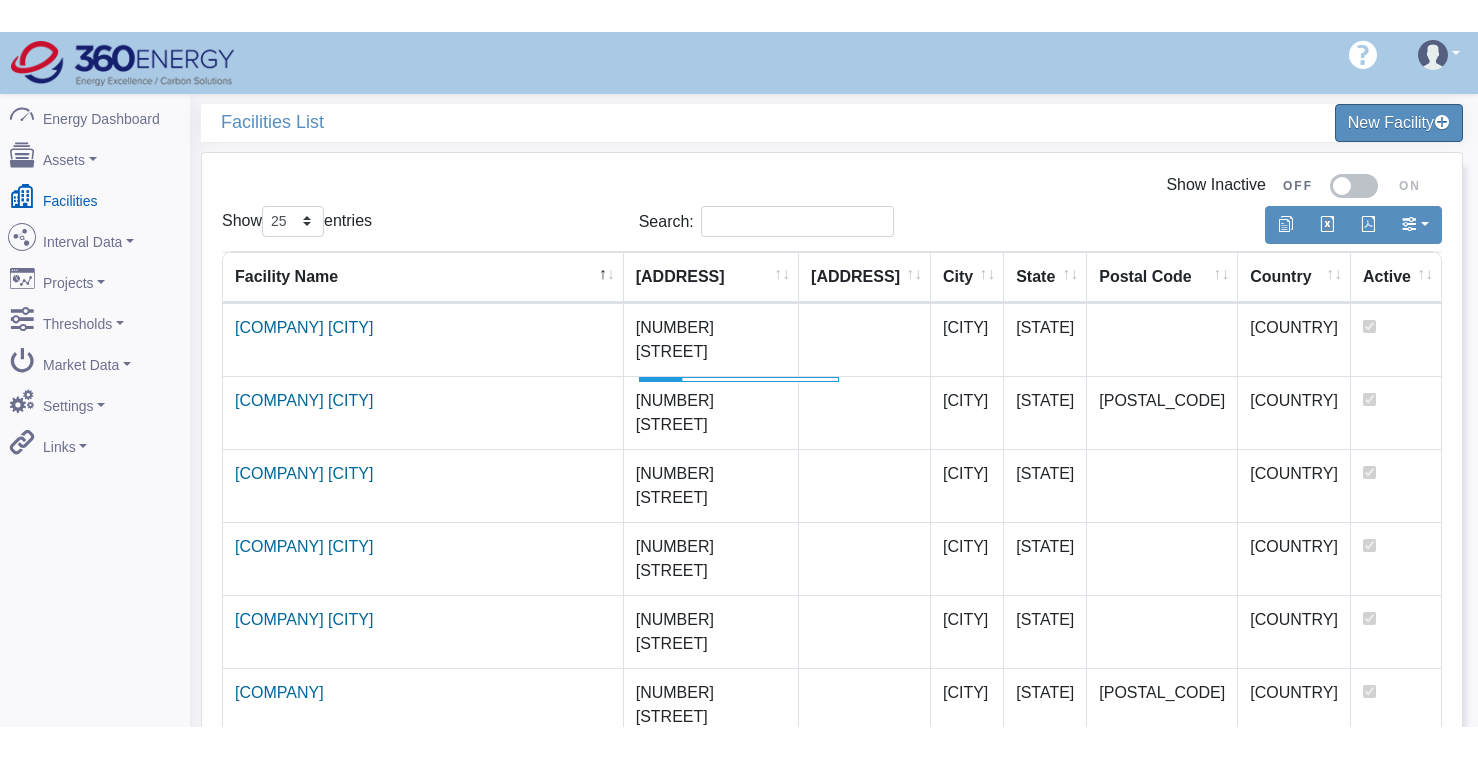 scroll, scrollTop: 0, scrollLeft: 0, axis: both 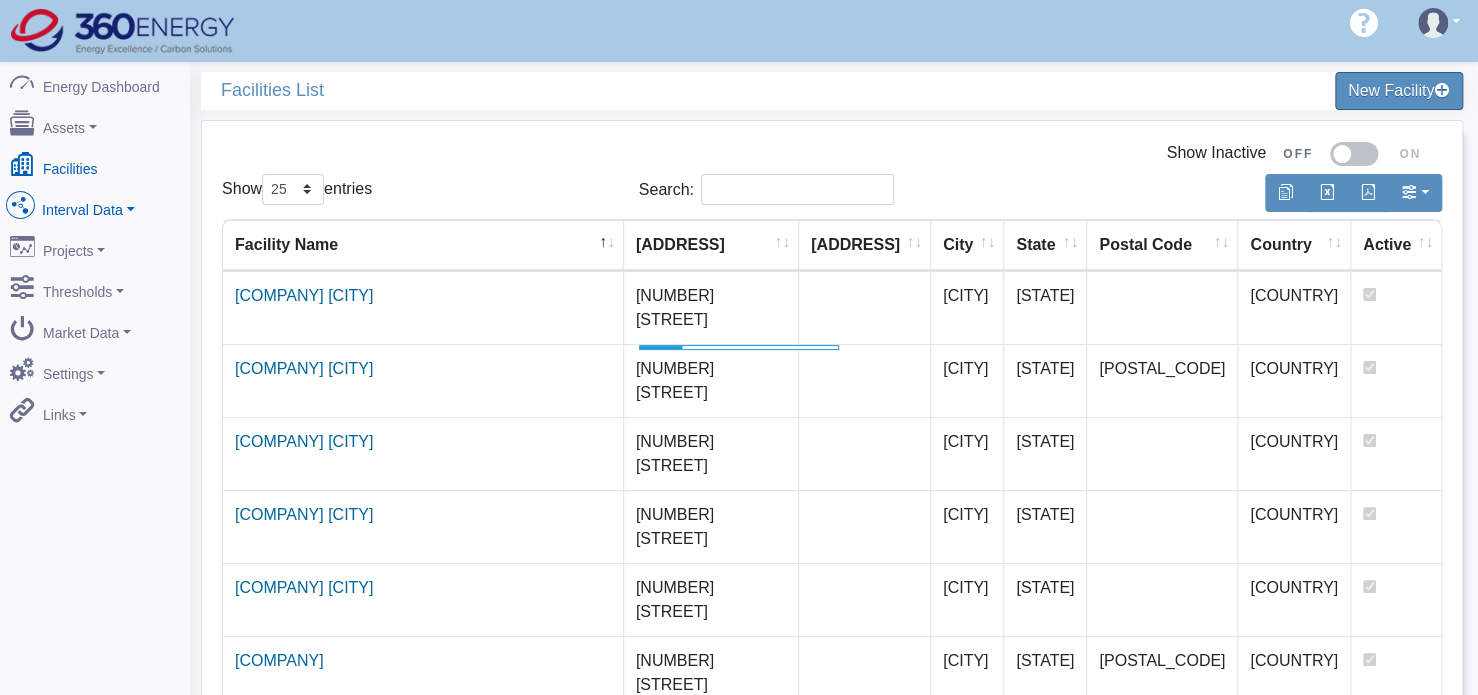 click on "Interval Data" at bounding box center (95, 206) 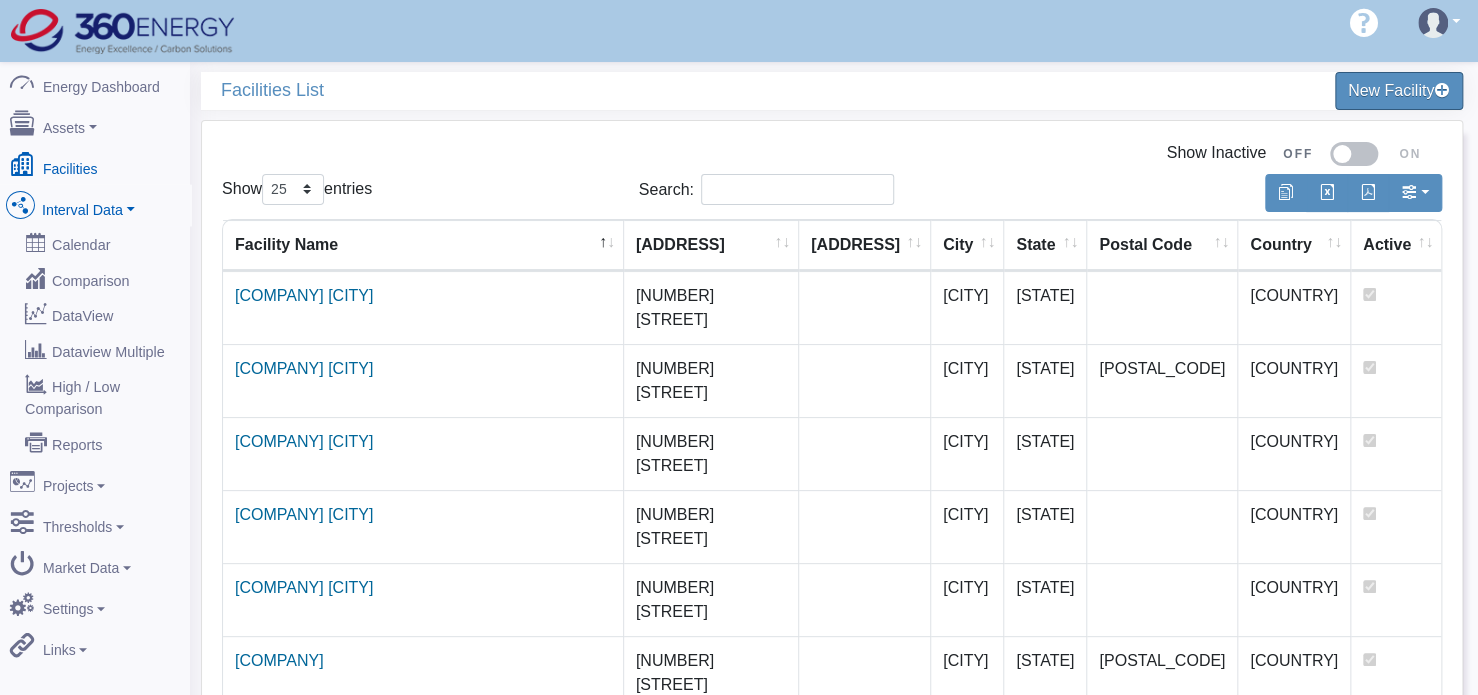 click on "Interval Data" at bounding box center [95, 206] 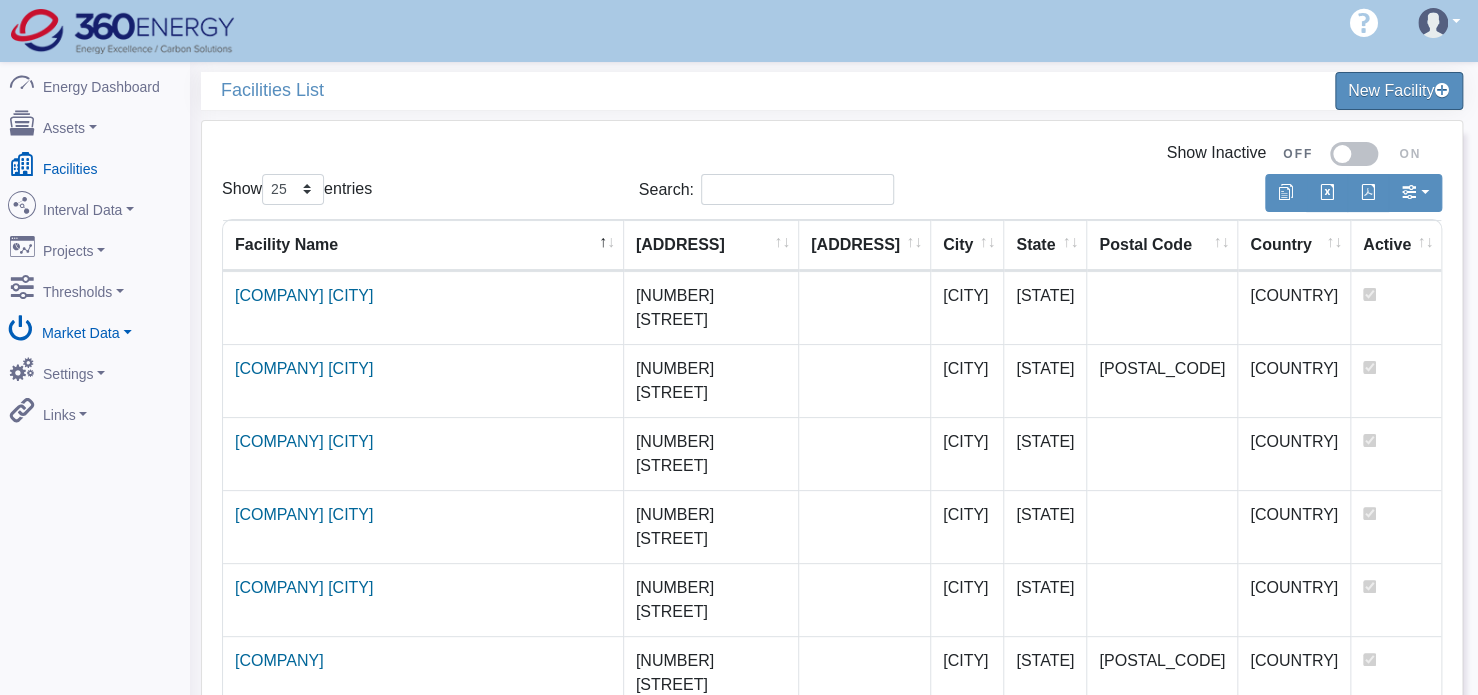 click on "Market Data" at bounding box center [95, 329] 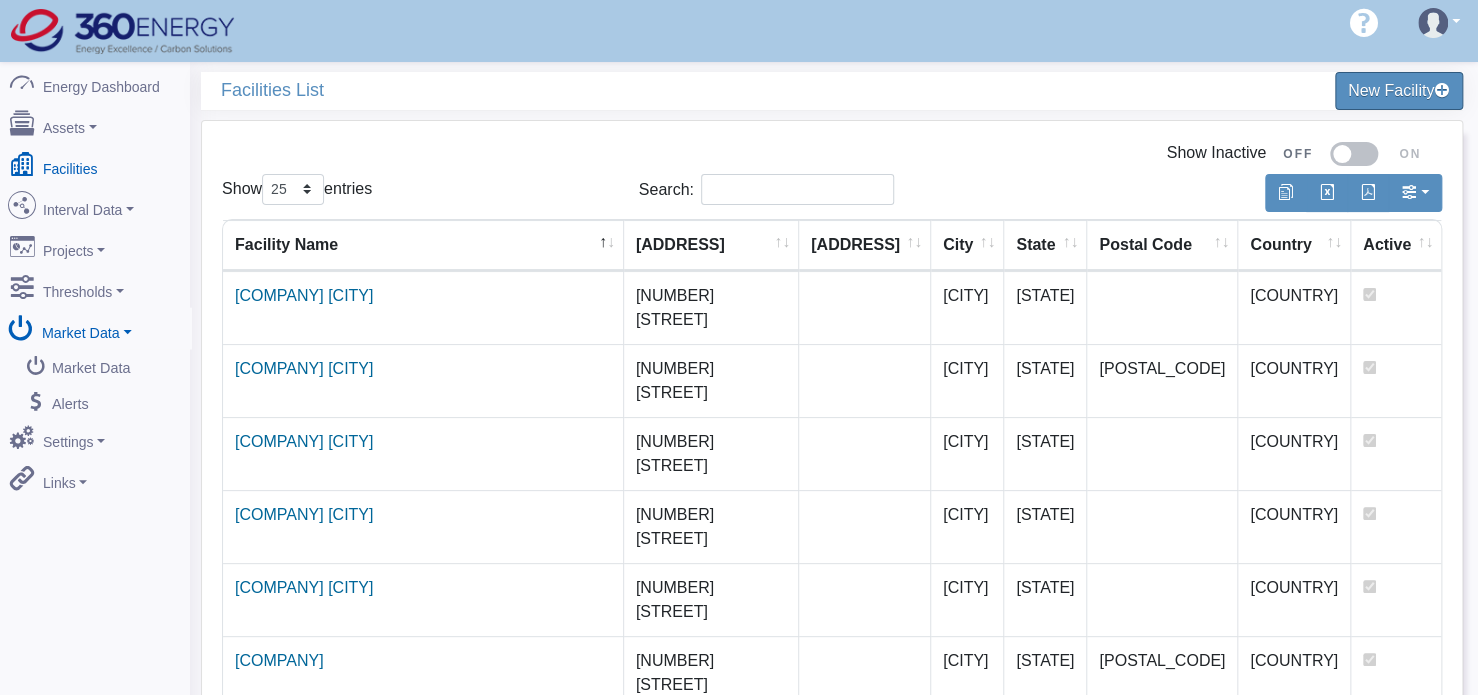 click on "Market Data" at bounding box center [95, 329] 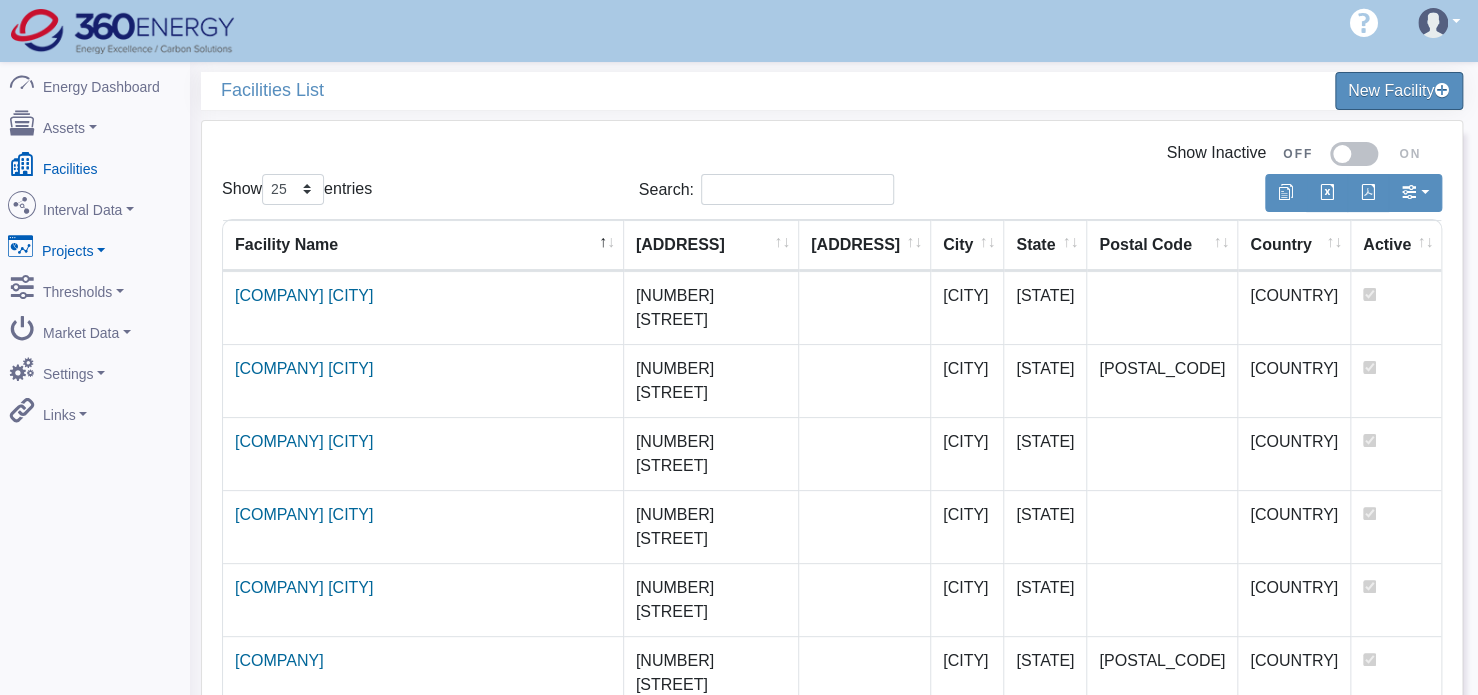click on "Projects" at bounding box center [95, 247] 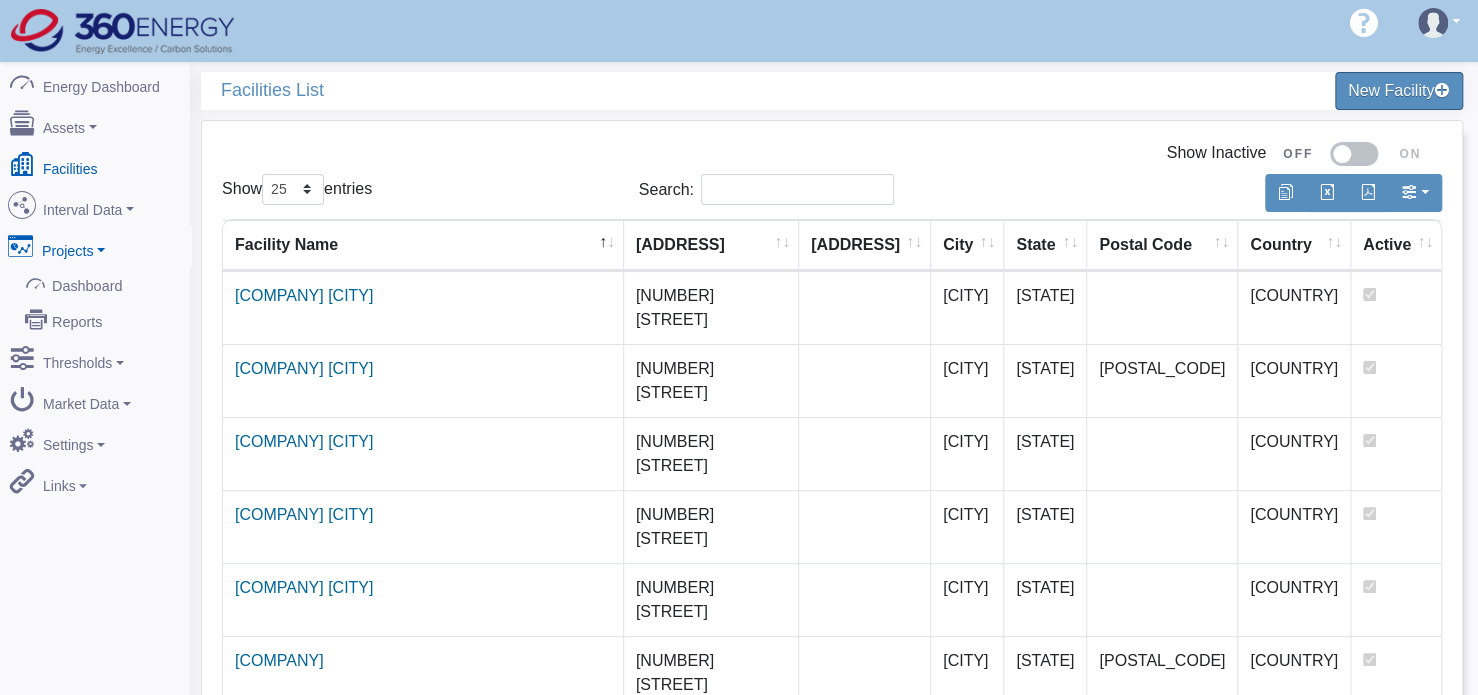 click on "Projects" at bounding box center (95, 247) 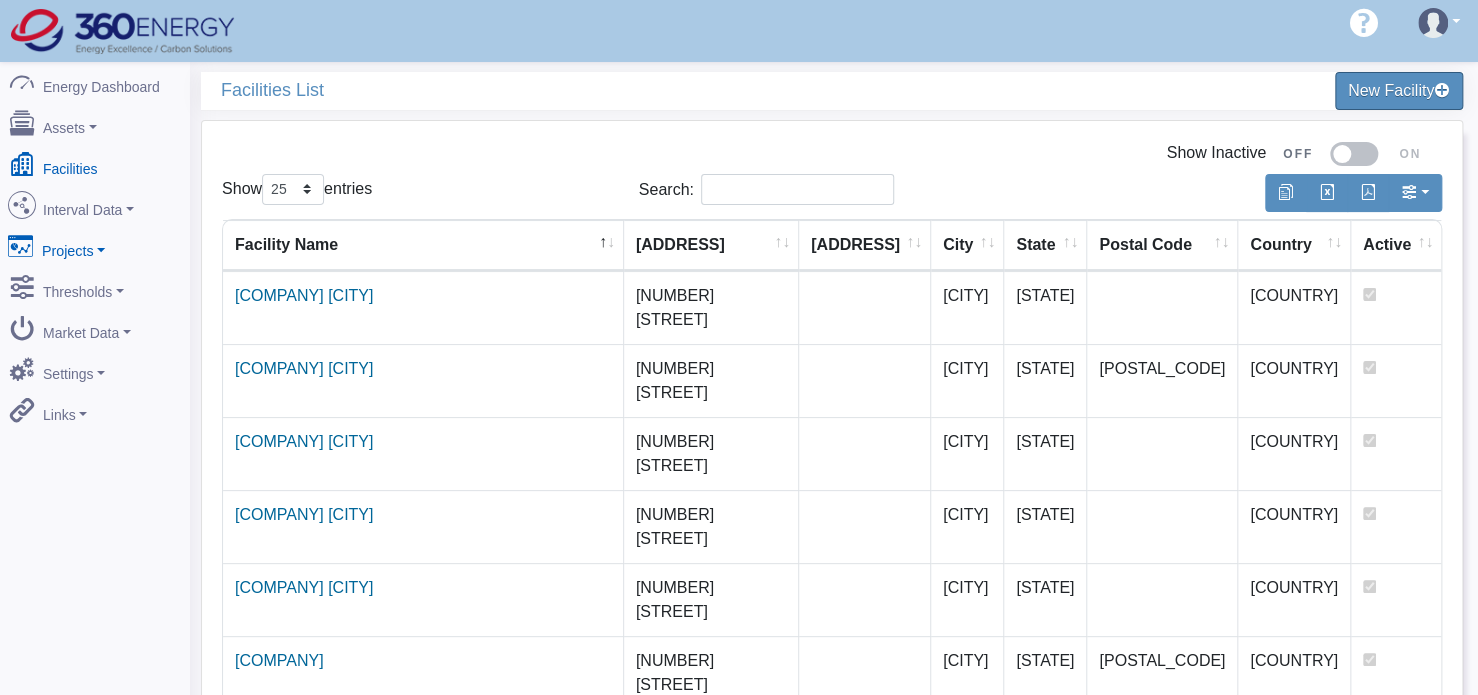 click on "Projects" at bounding box center [95, 247] 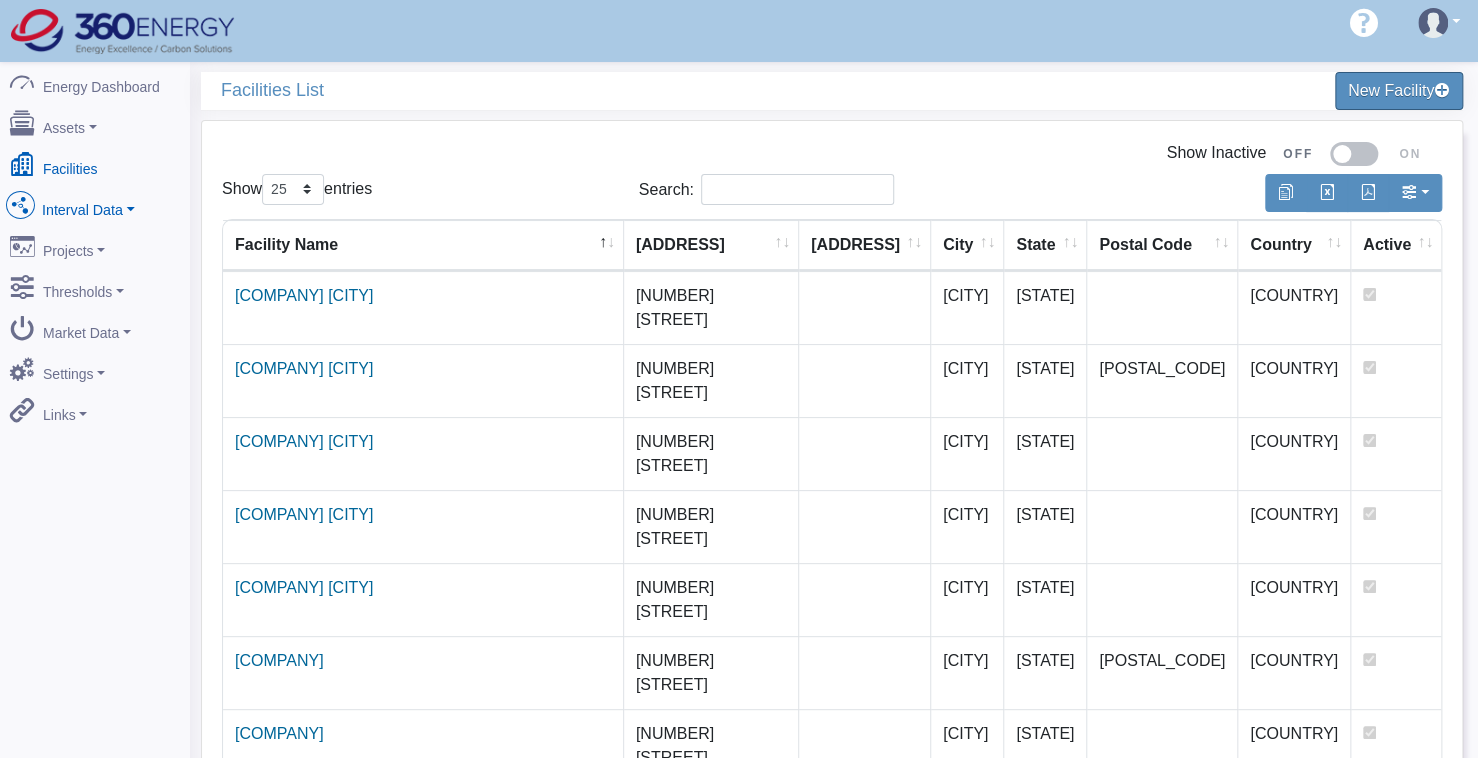 click on "Interval Data" at bounding box center [95, 206] 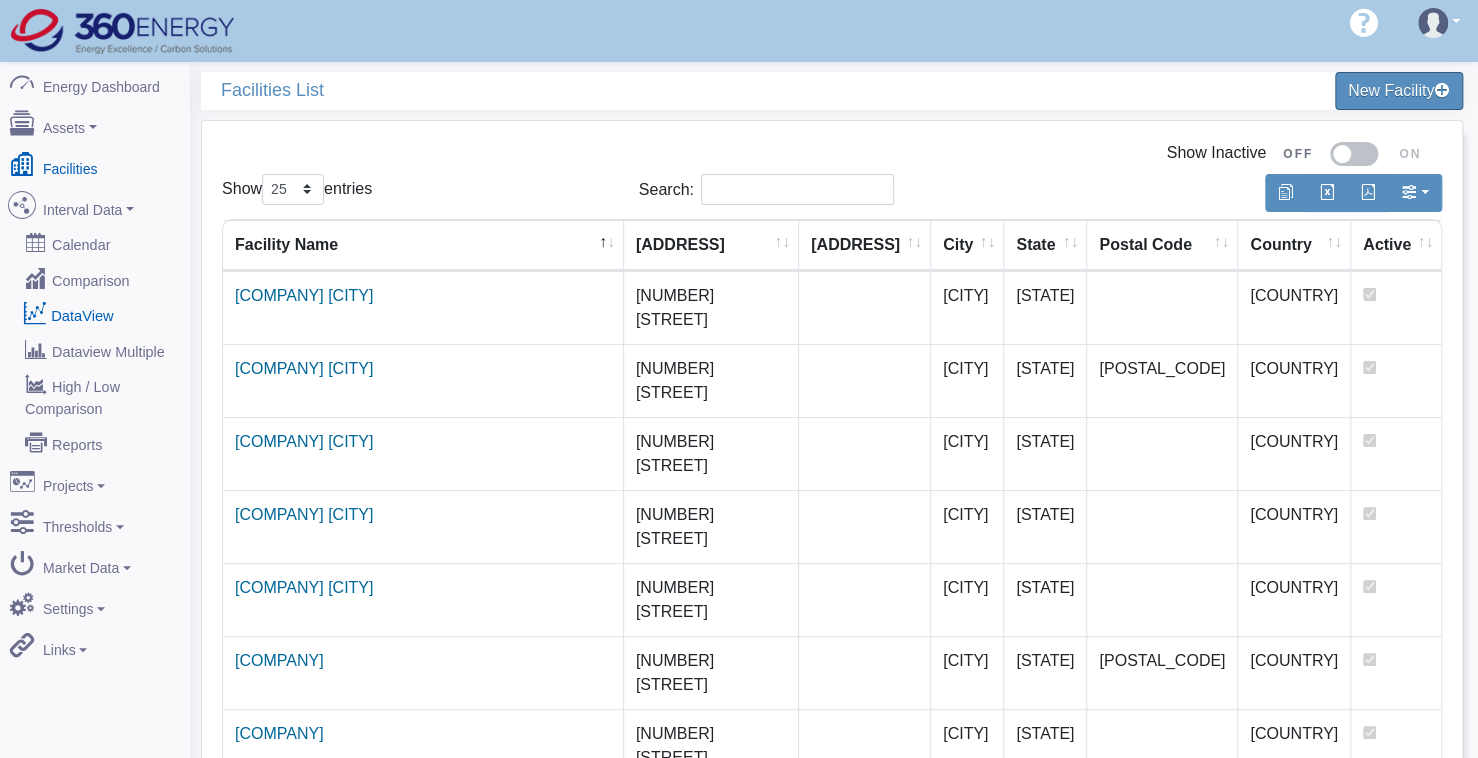 click on "DataView" at bounding box center (95, 315) 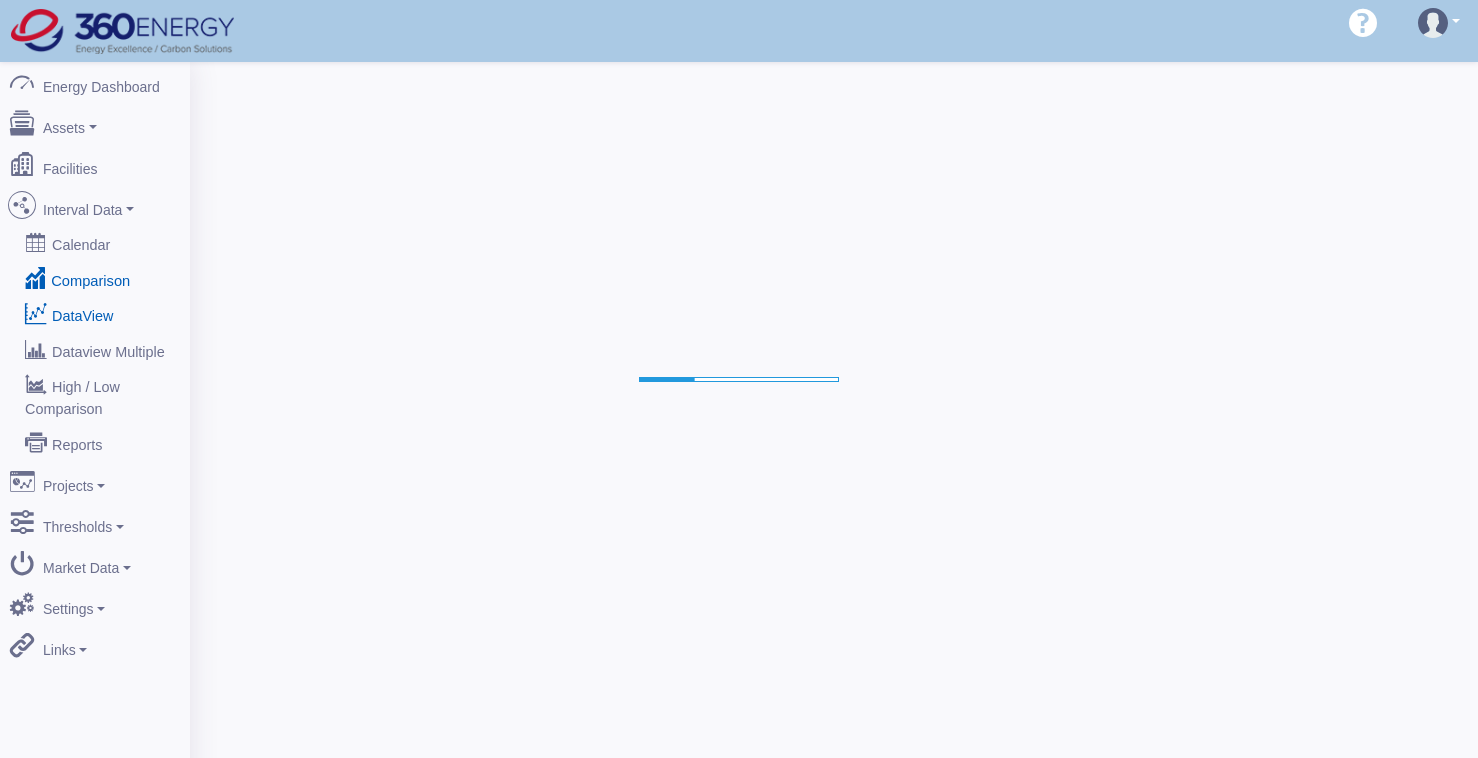 scroll, scrollTop: 0, scrollLeft: 0, axis: both 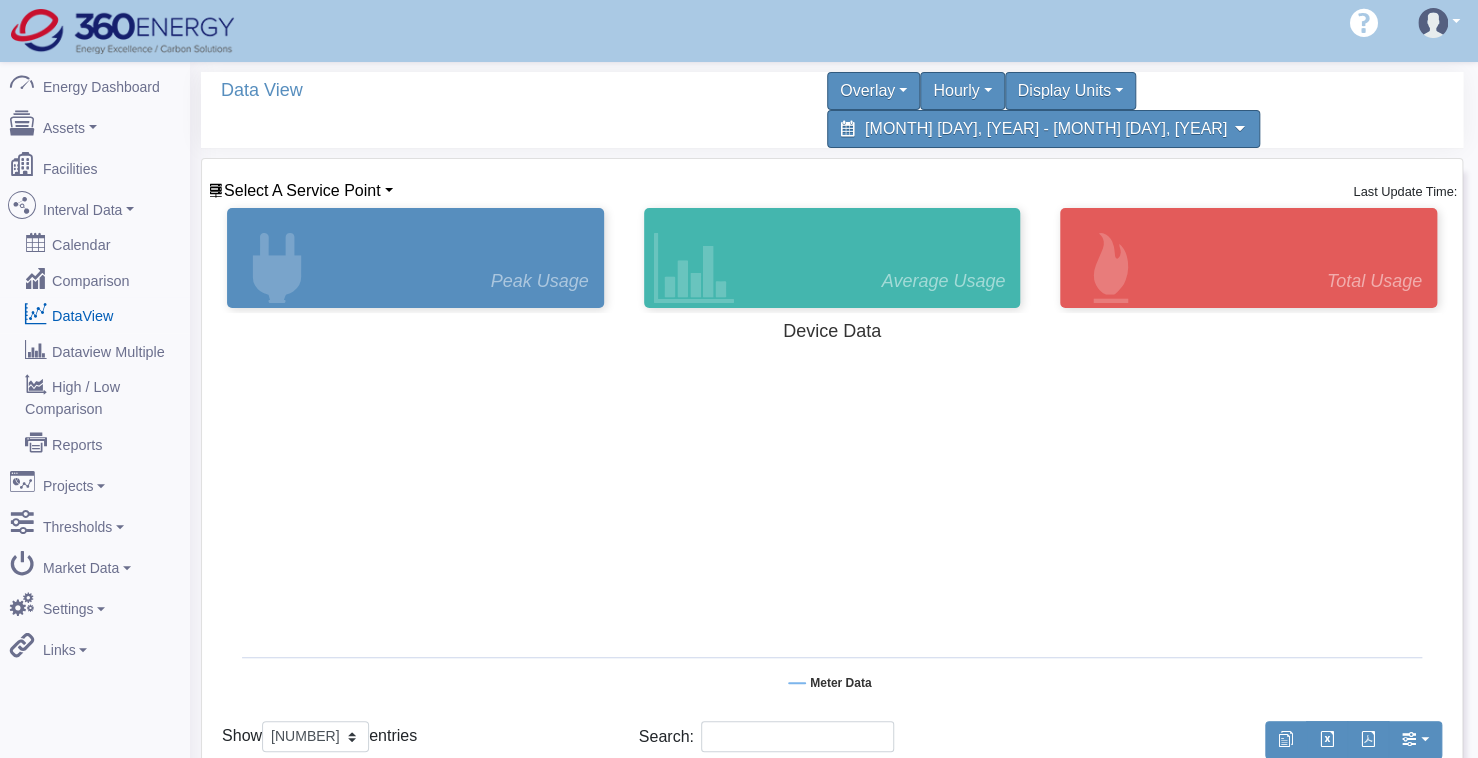 click on "Data View" at bounding box center (531, 90) 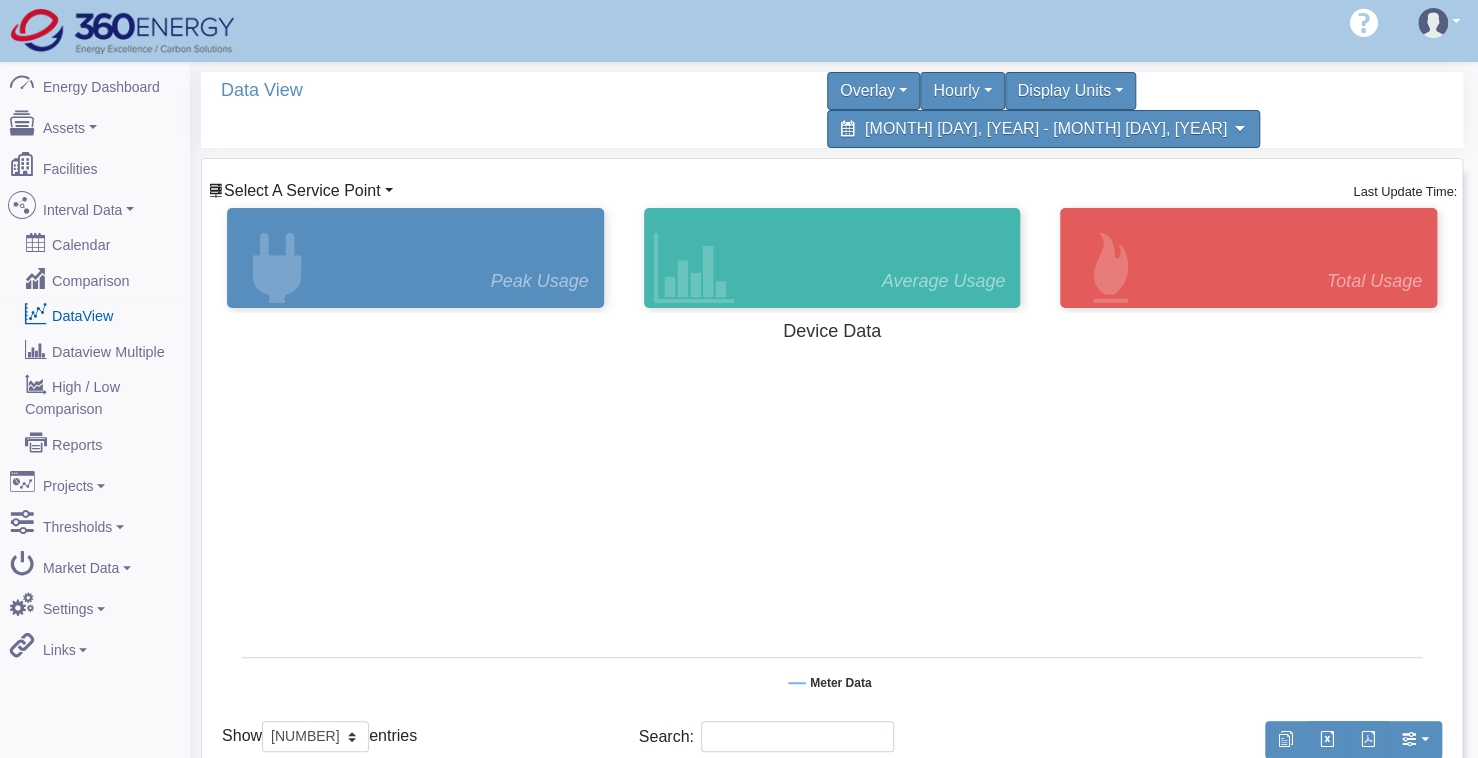 click on "Select A Service Point" at bounding box center [302, 190] 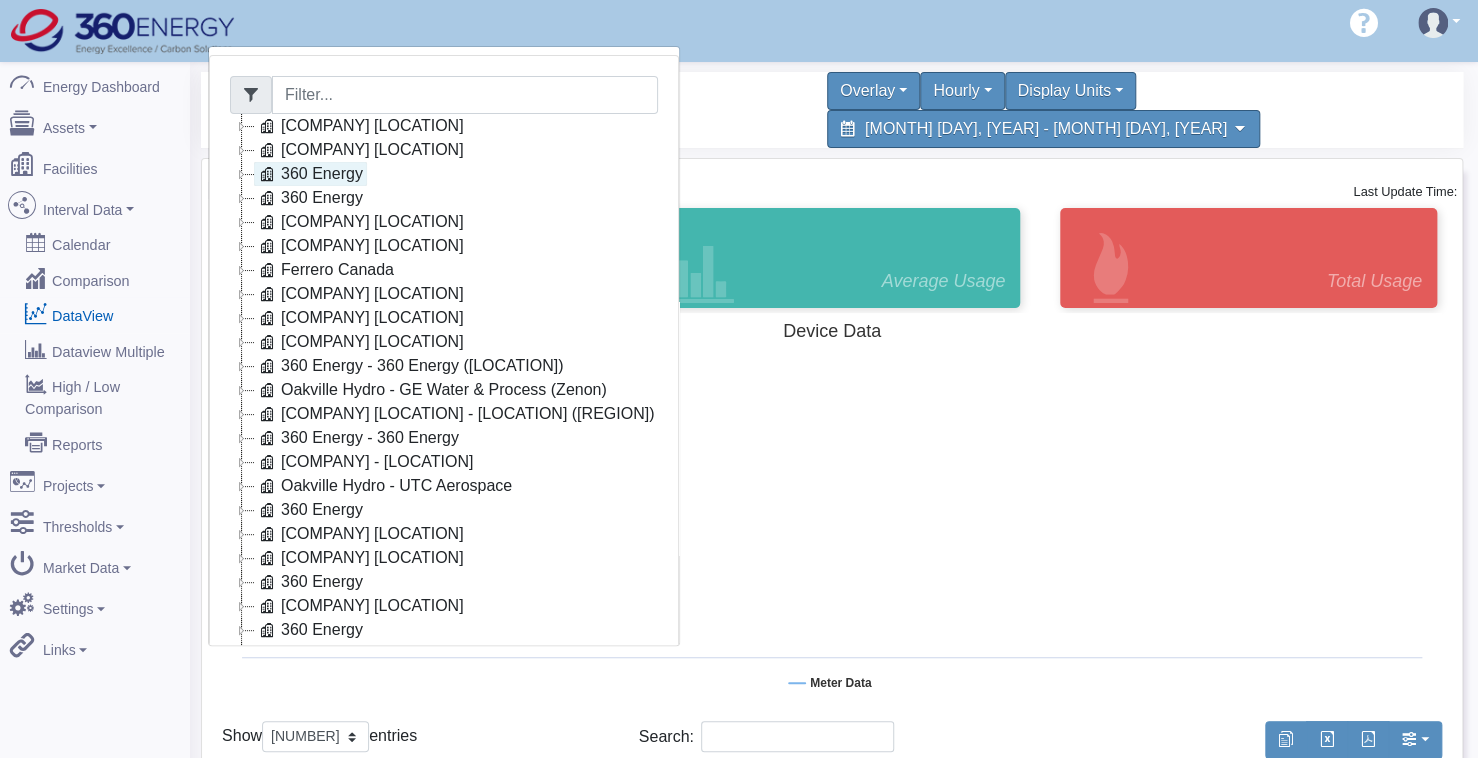 click on "360 Energy" at bounding box center (310, 174) 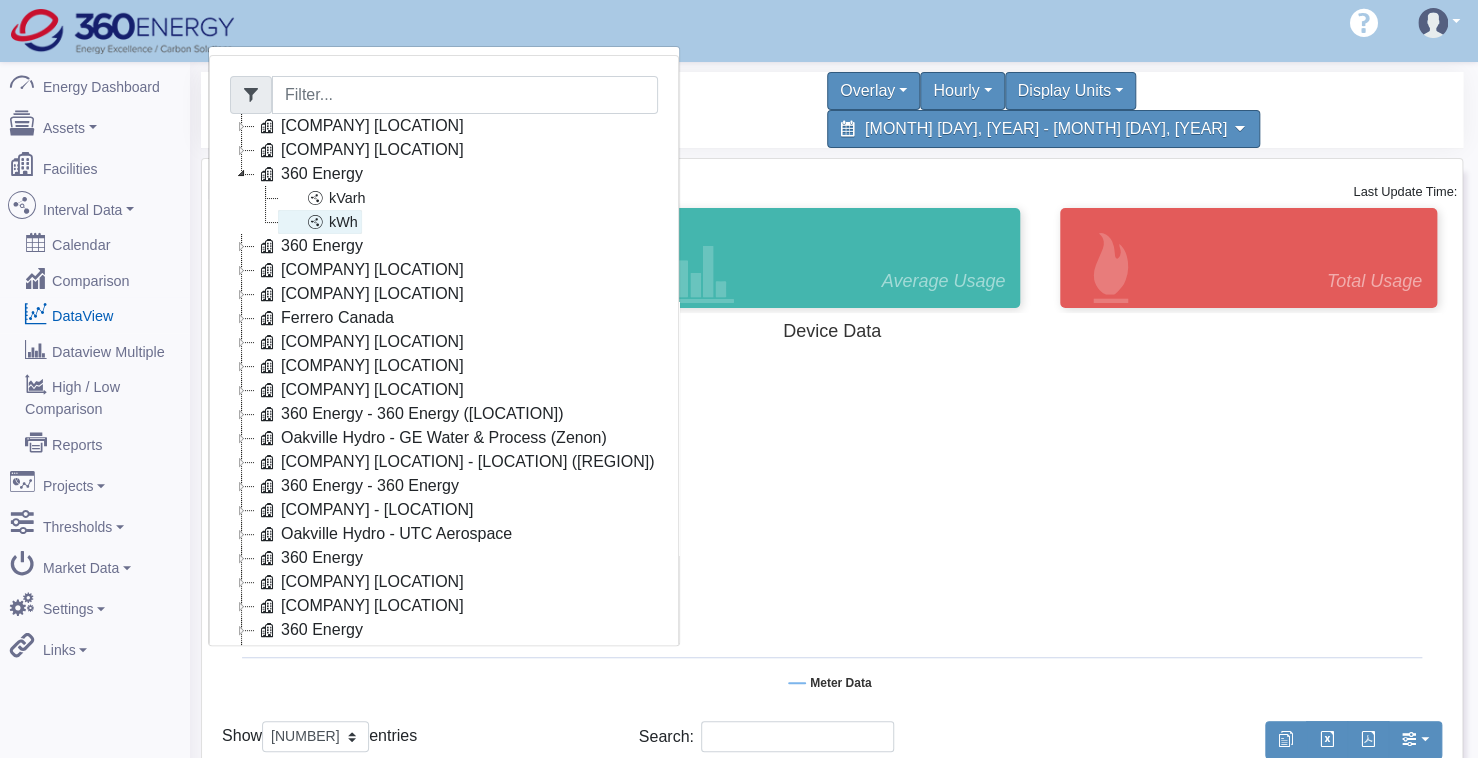 click on "kWh" at bounding box center (320, 222) 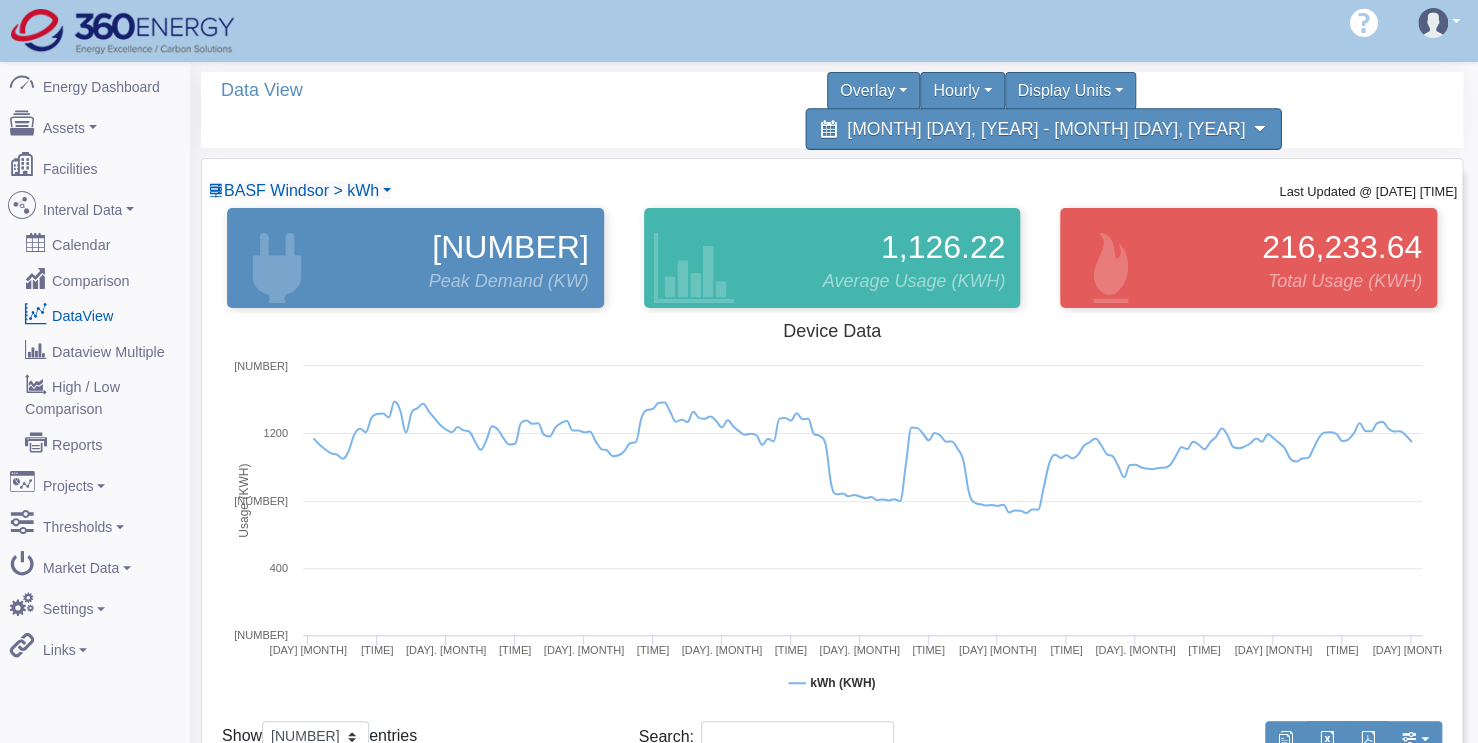 click on "[MONTH] [DAY], [YEAR] - [MONTH] [DAY], [YEAR]" at bounding box center [1046, 128] 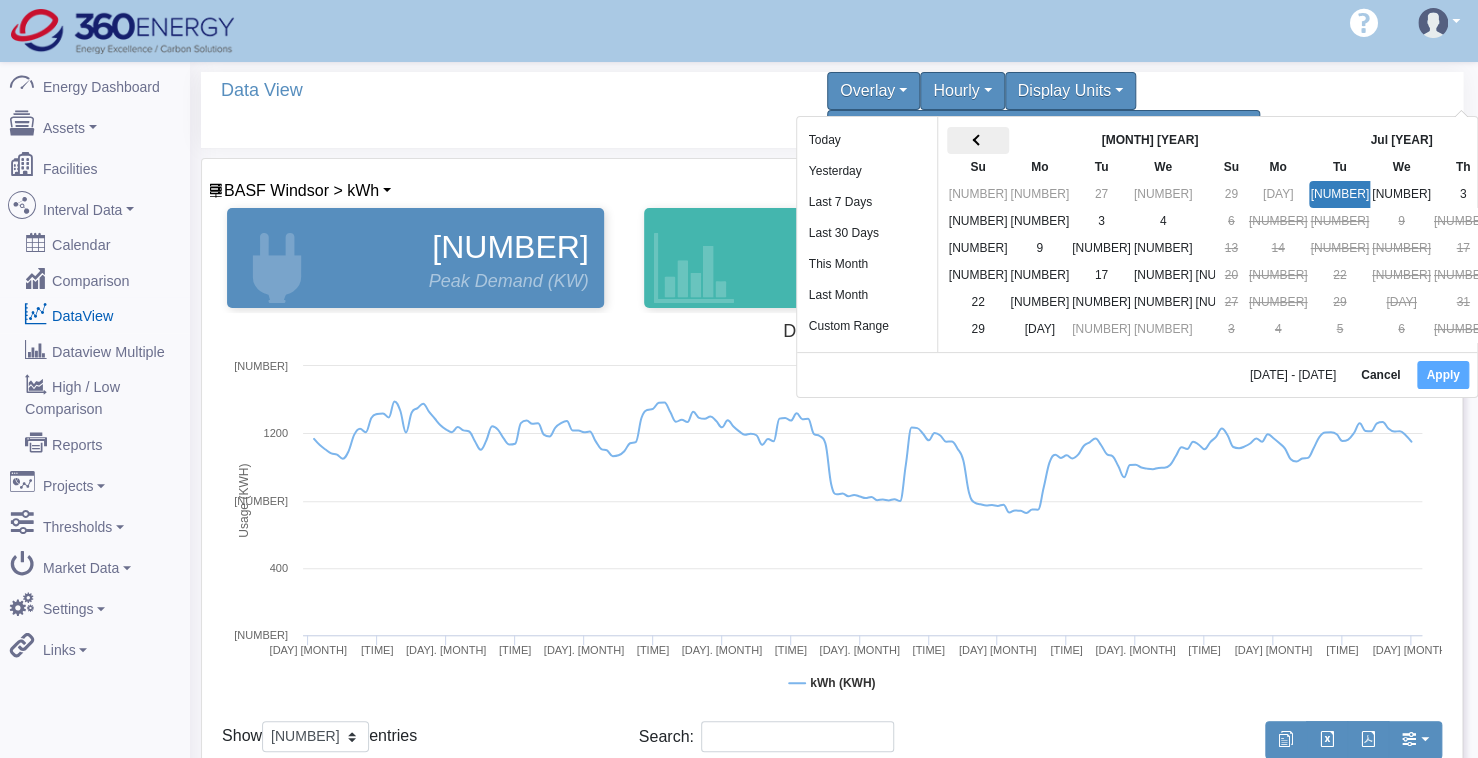 click at bounding box center (977, 140) 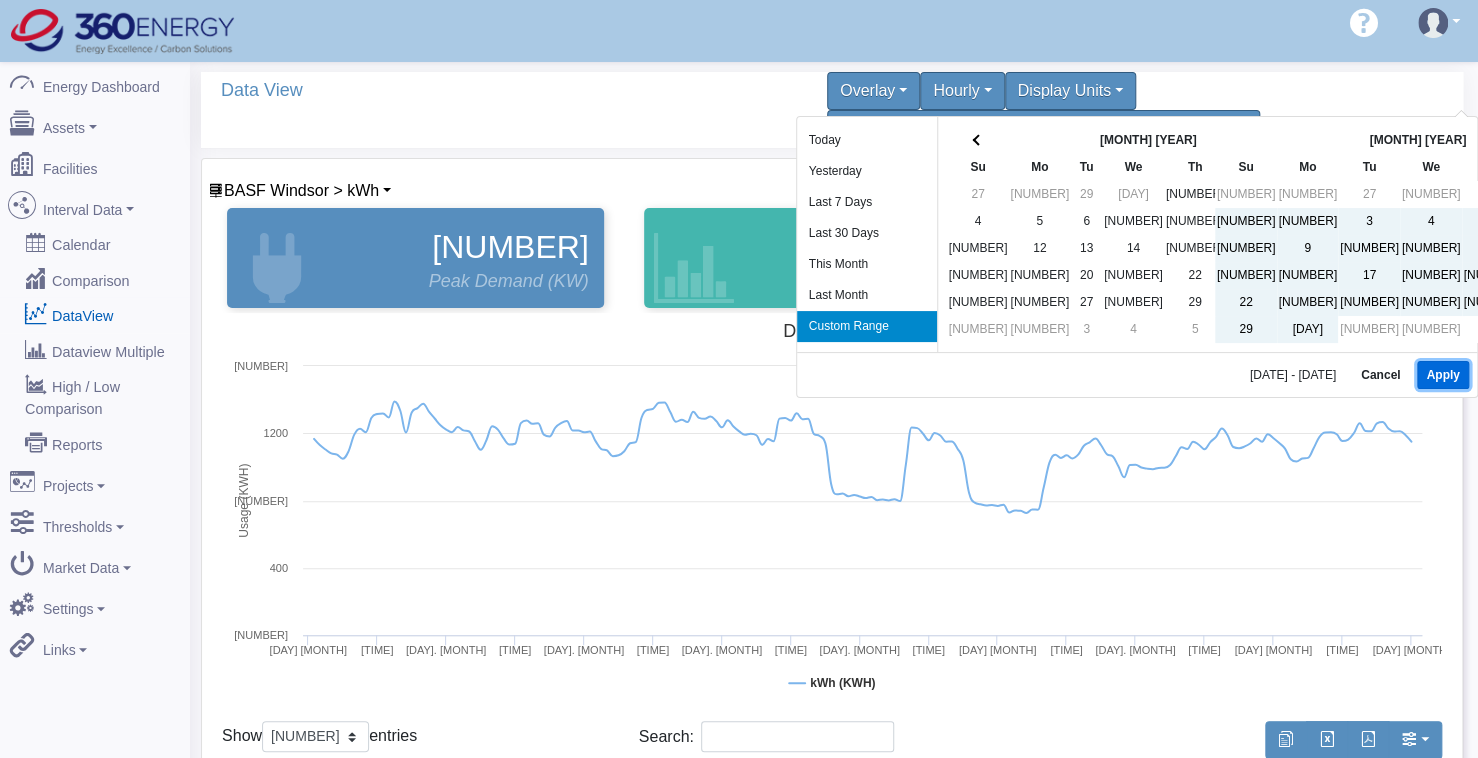 click on "Apply" at bounding box center [1442, 375] 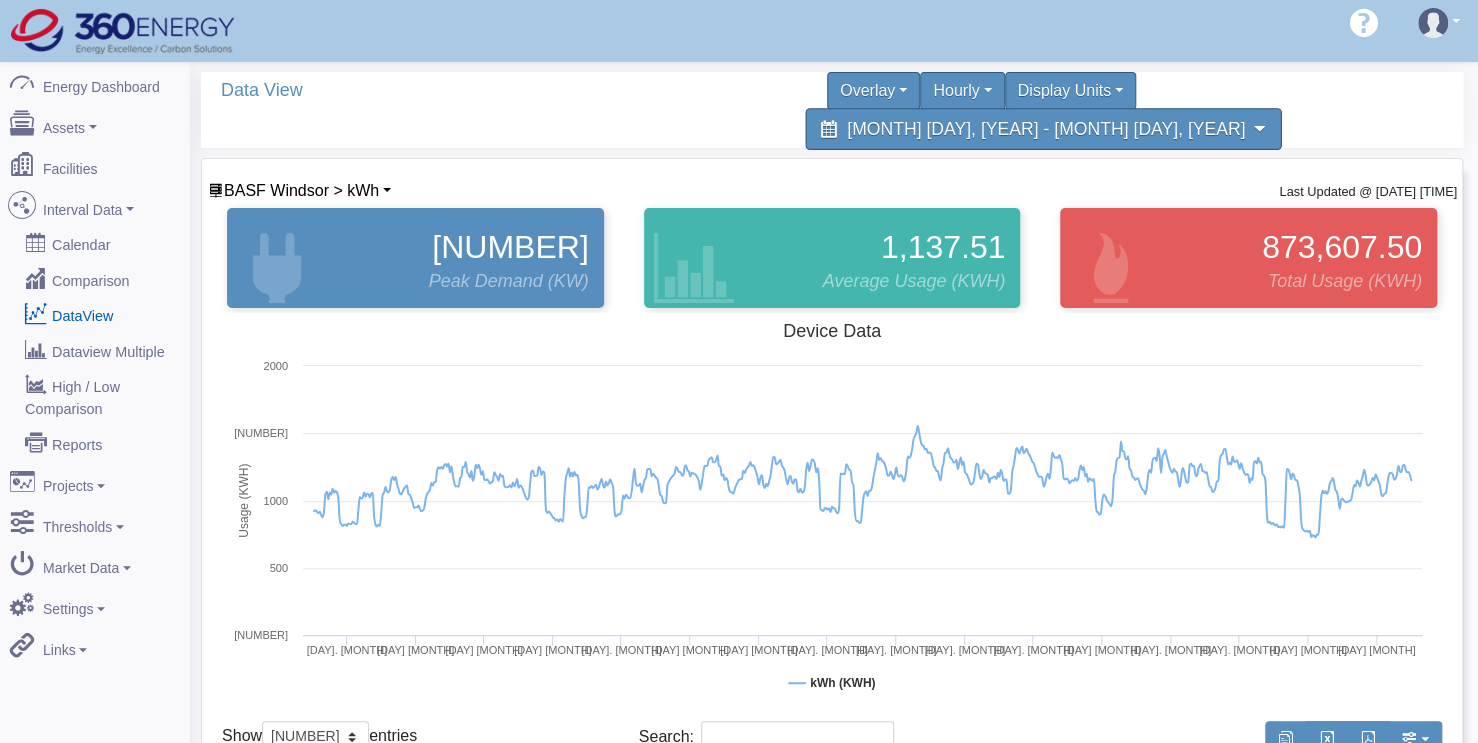 click on "[MONTH] [DAY], [YEAR] - [MONTH] [DAY], [YEAR]" at bounding box center (1046, 128) 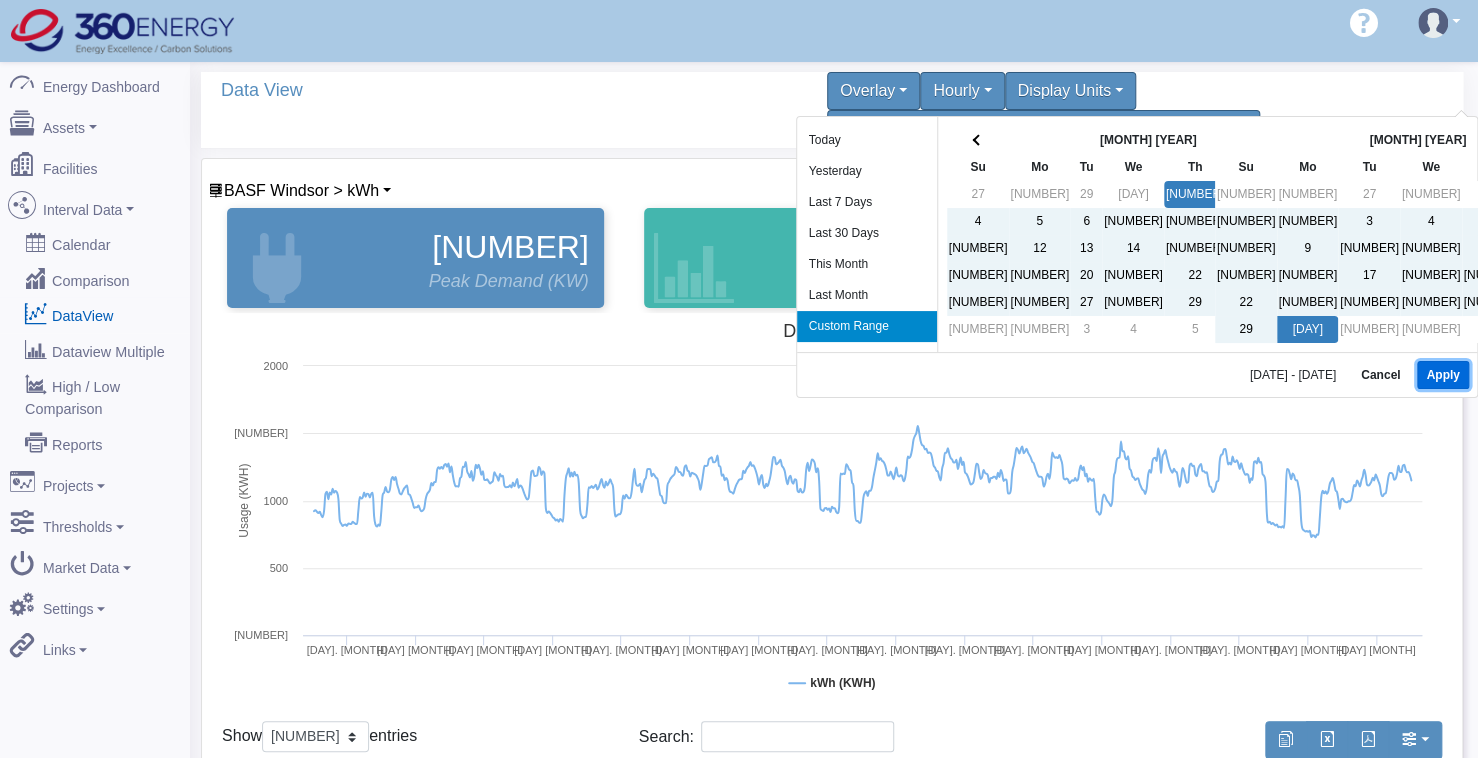 click on "Apply" at bounding box center (1442, 375) 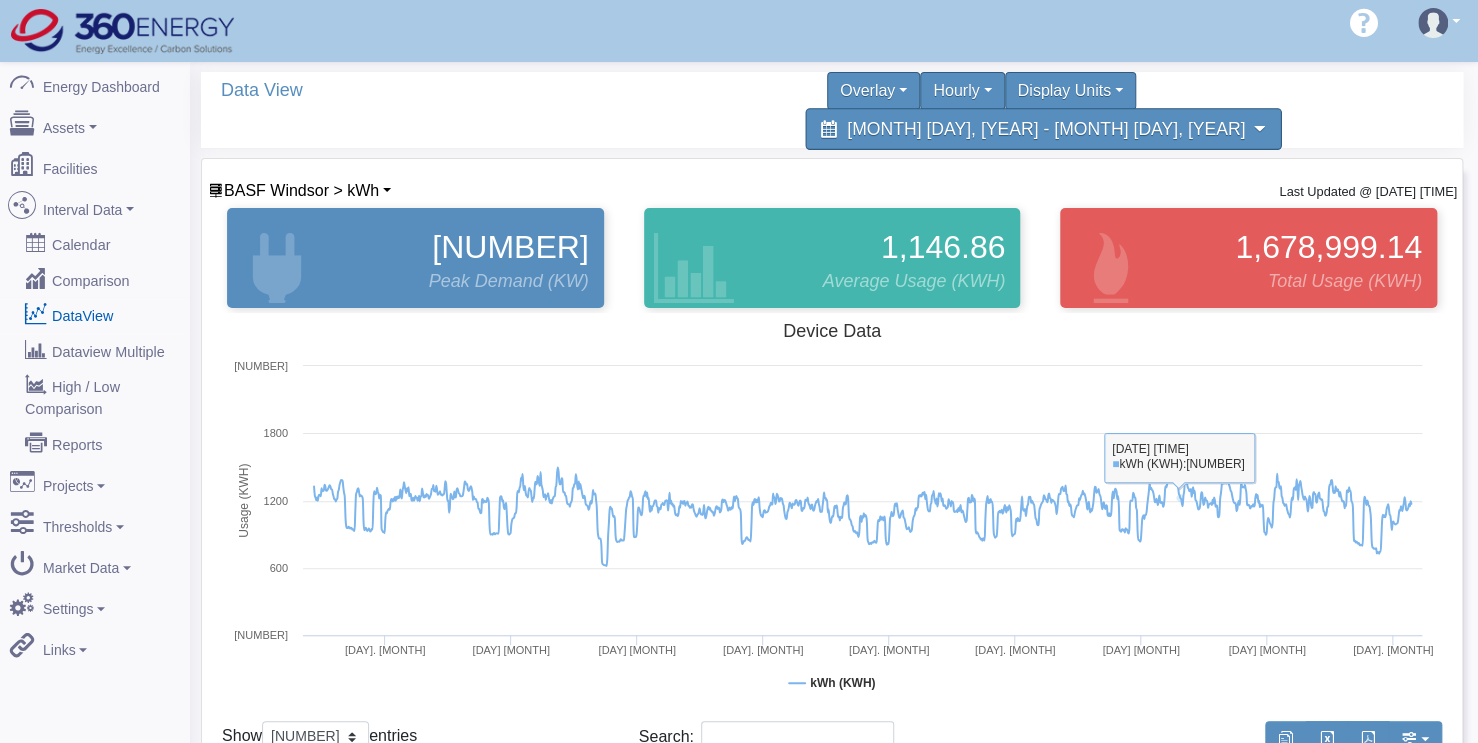 click on "[MONTH] [DAY], [YEAR] - [MONTH] [DAY], [YEAR]" at bounding box center (1046, 128) 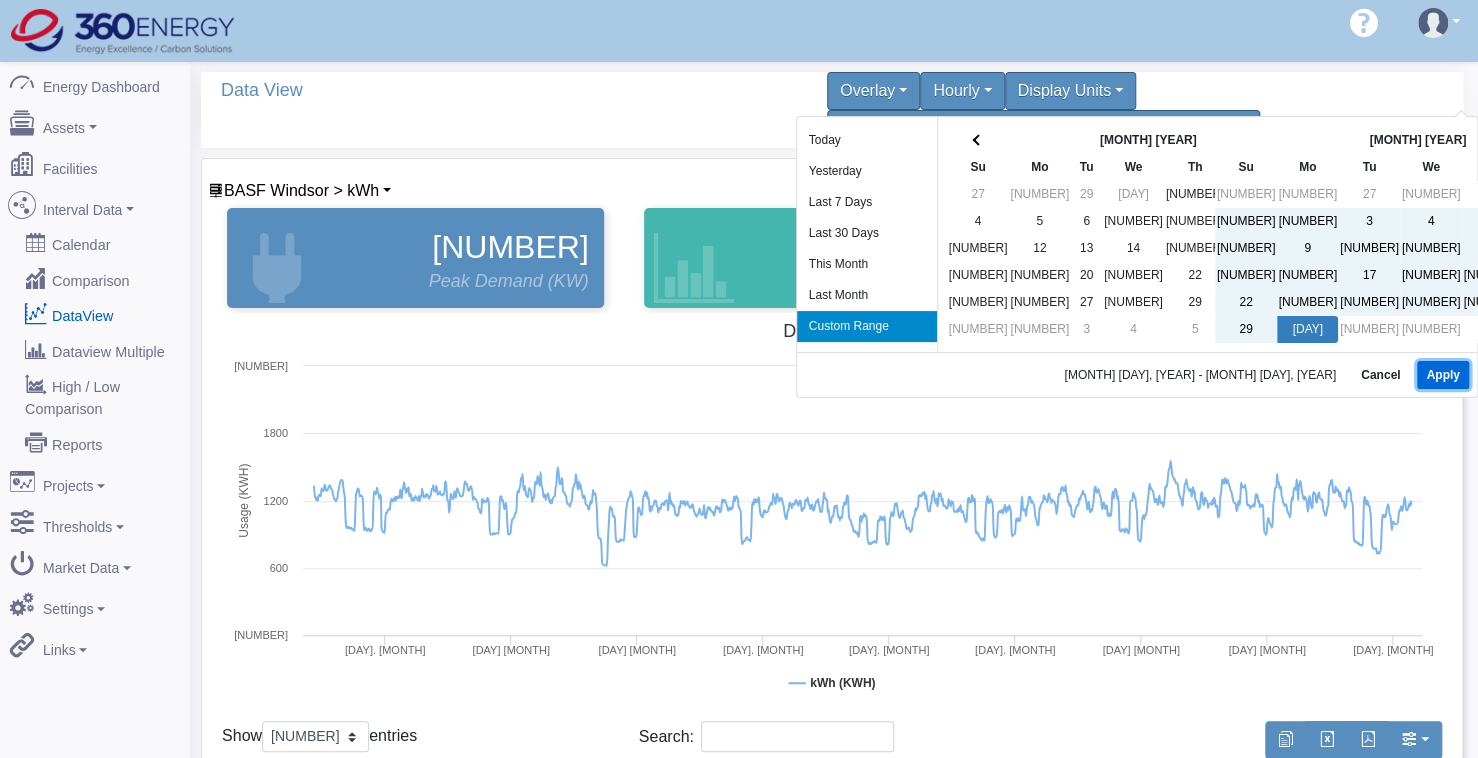 click on "Apply" at bounding box center (1442, 375) 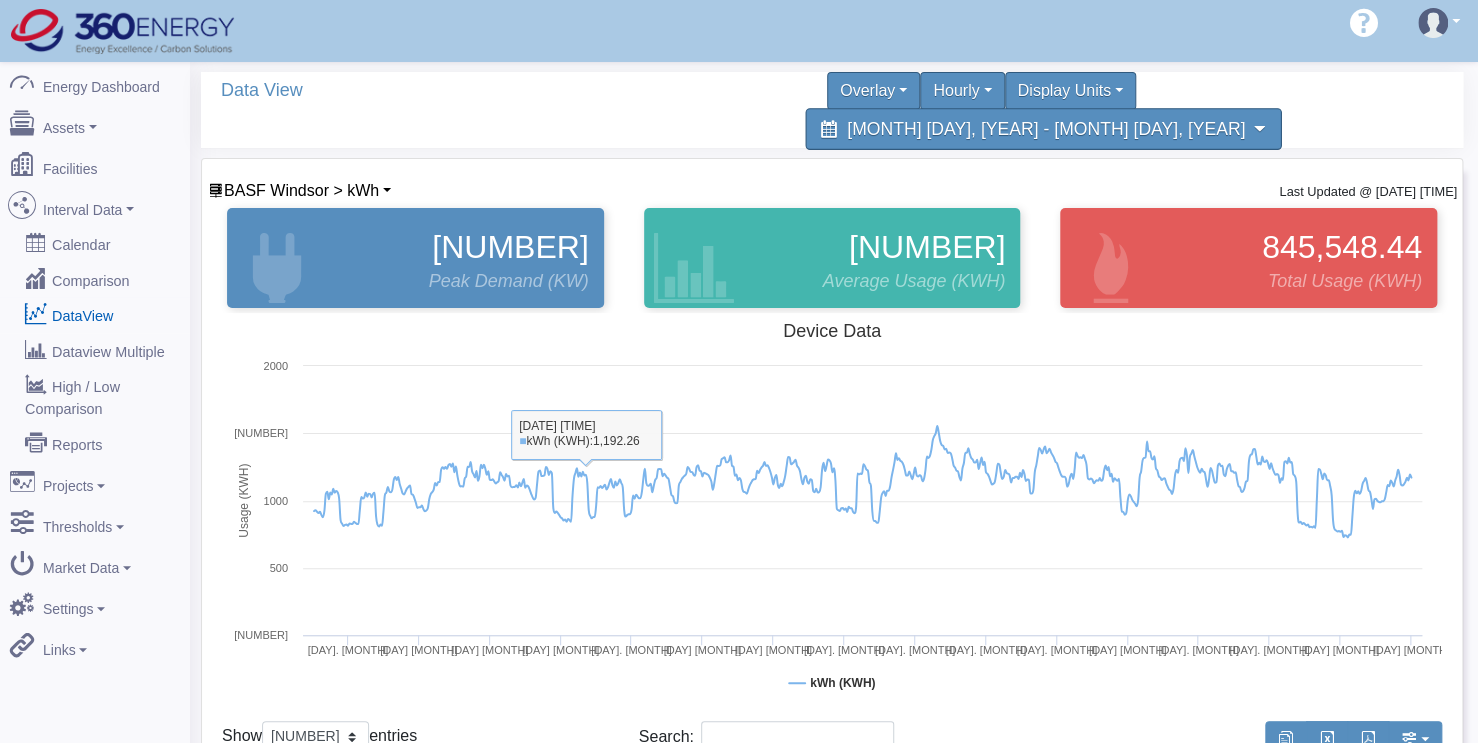 click on "[MONTH] [DAY], [YEAR] - [MONTH] [DAY], [YEAR]" at bounding box center [1046, 128] 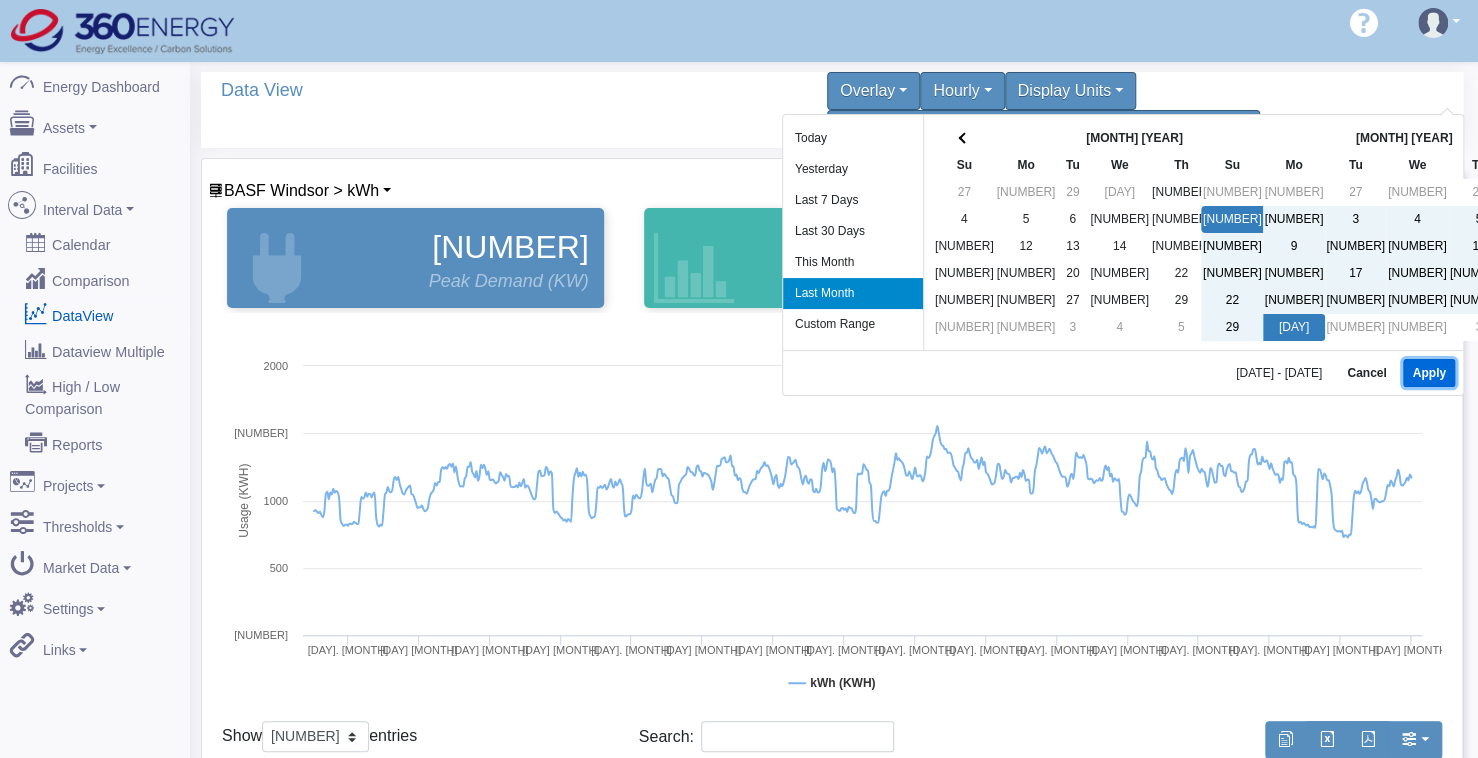 click on "Apply" at bounding box center [1428, 373] 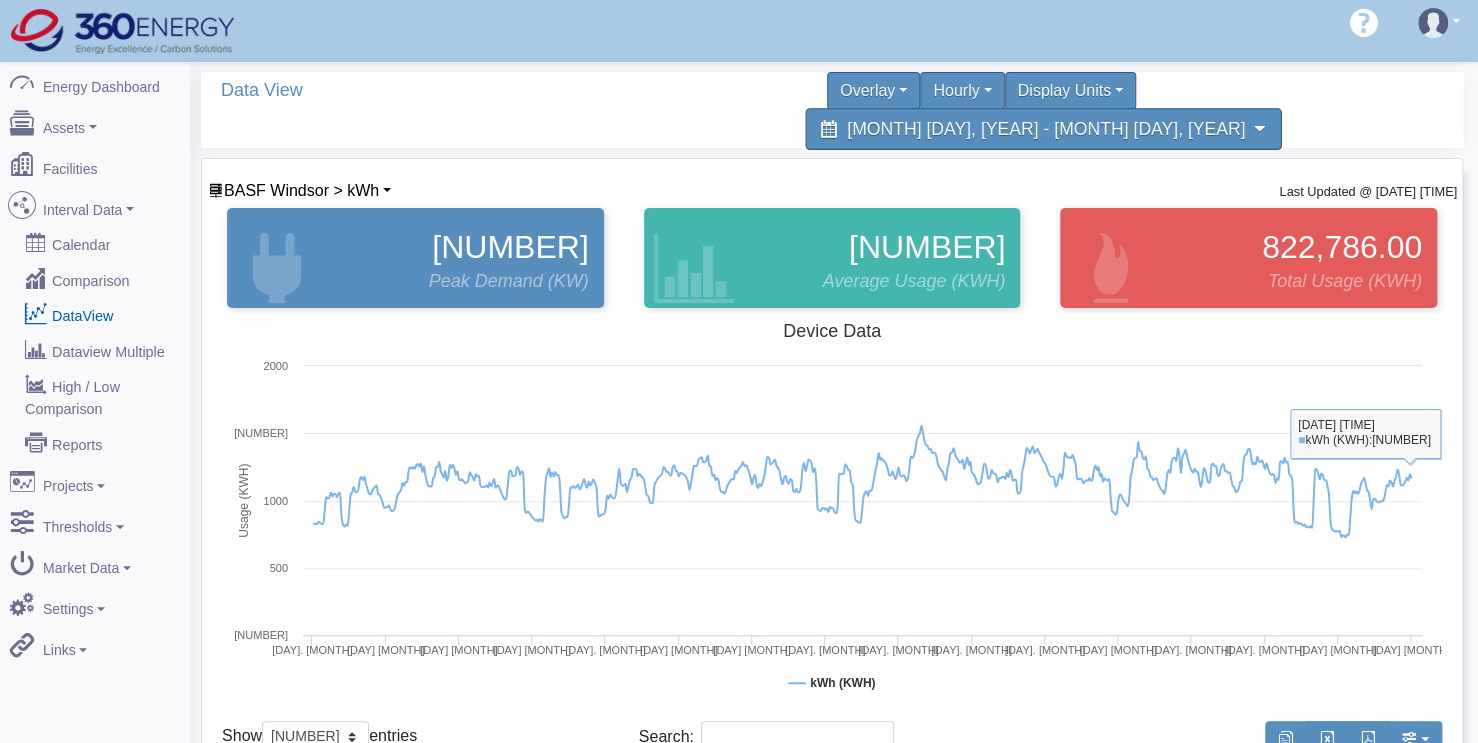 click on "[MONTH] [DAY], [YEAR] - [MONTH] [DAY], [YEAR]" at bounding box center [1046, 128] 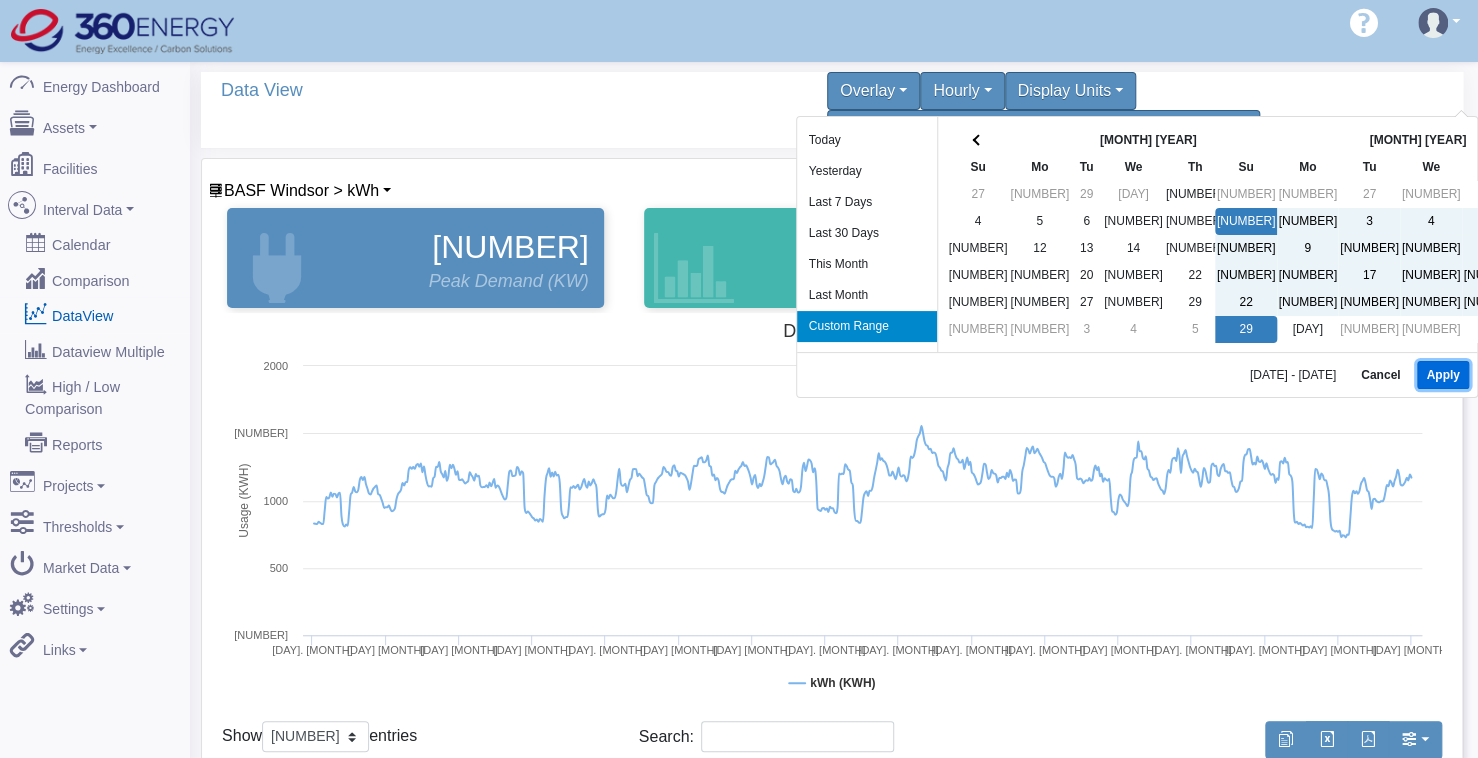 click on "Apply" at bounding box center (1442, 375) 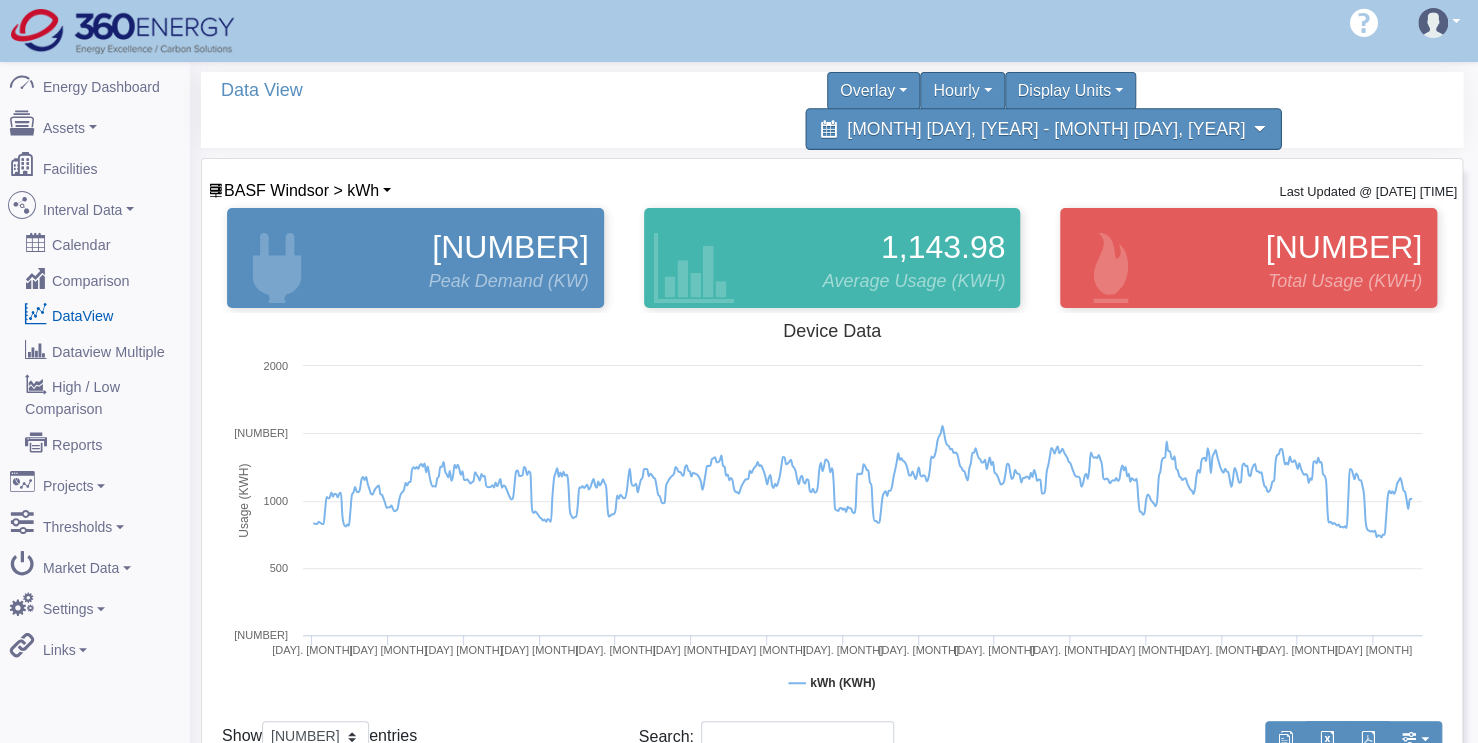 click on "[MONTH] [DAY], [YEAR] - [MONTH] [DAY], [YEAR]" at bounding box center (1043, 129) 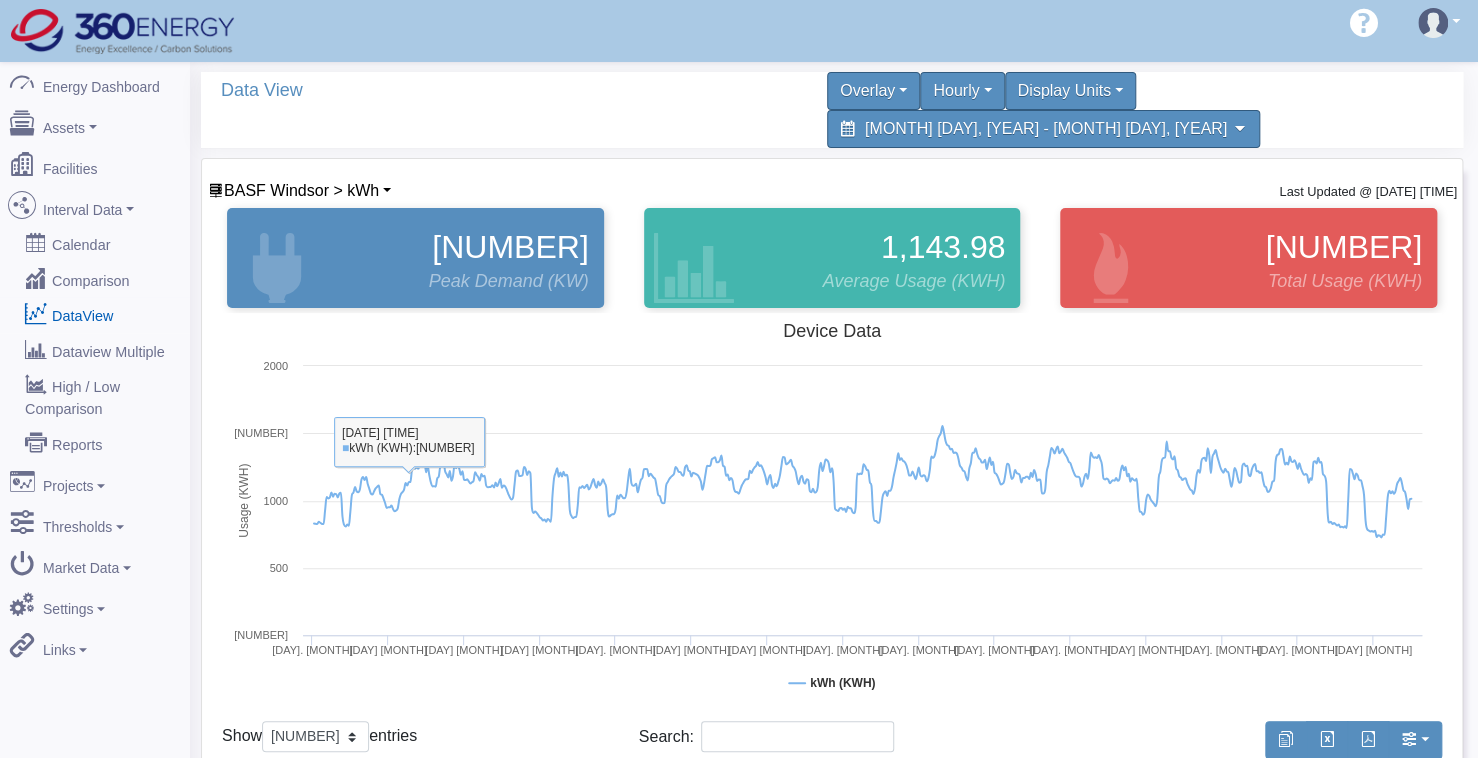 click at bounding box center (832, 513) 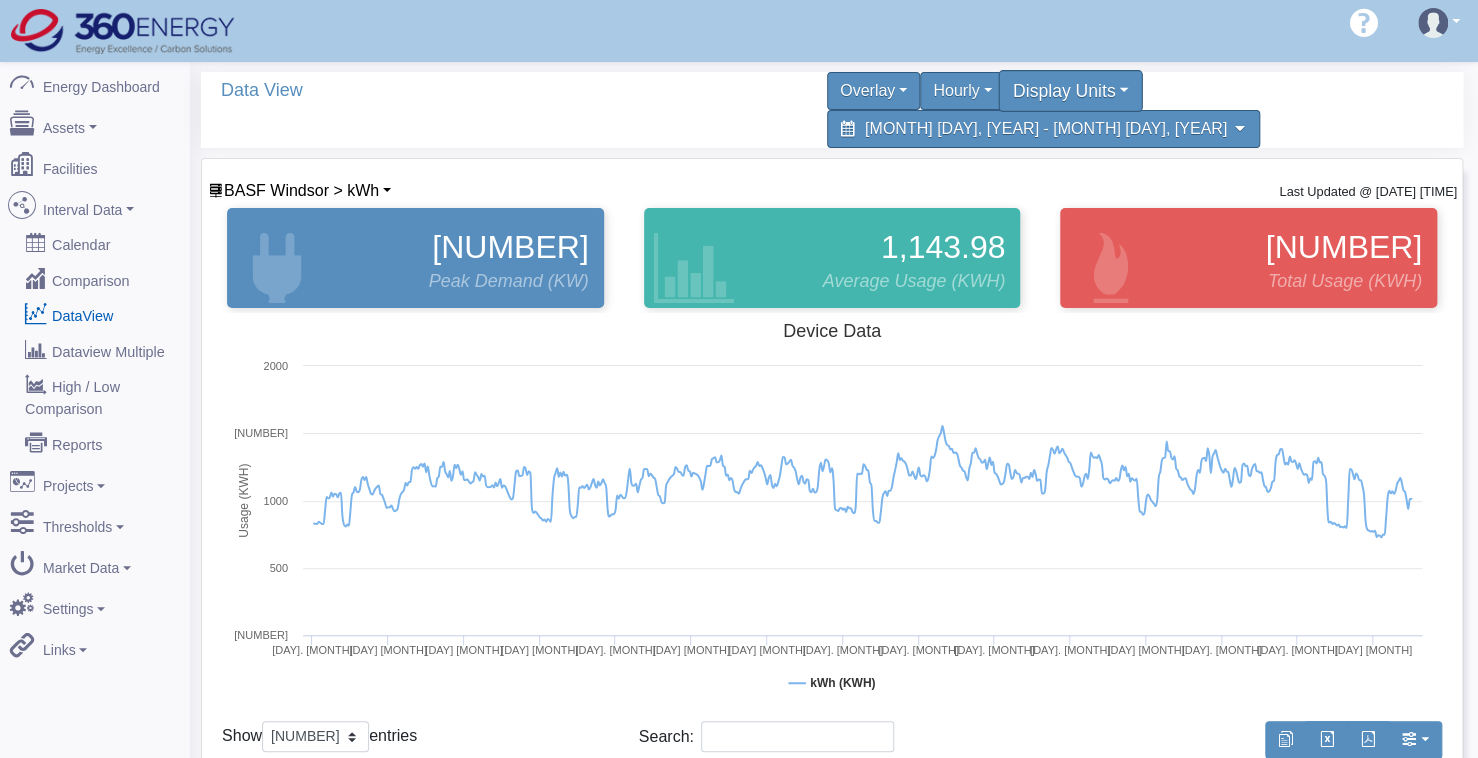 click on "Display Units" at bounding box center (1070, 91) 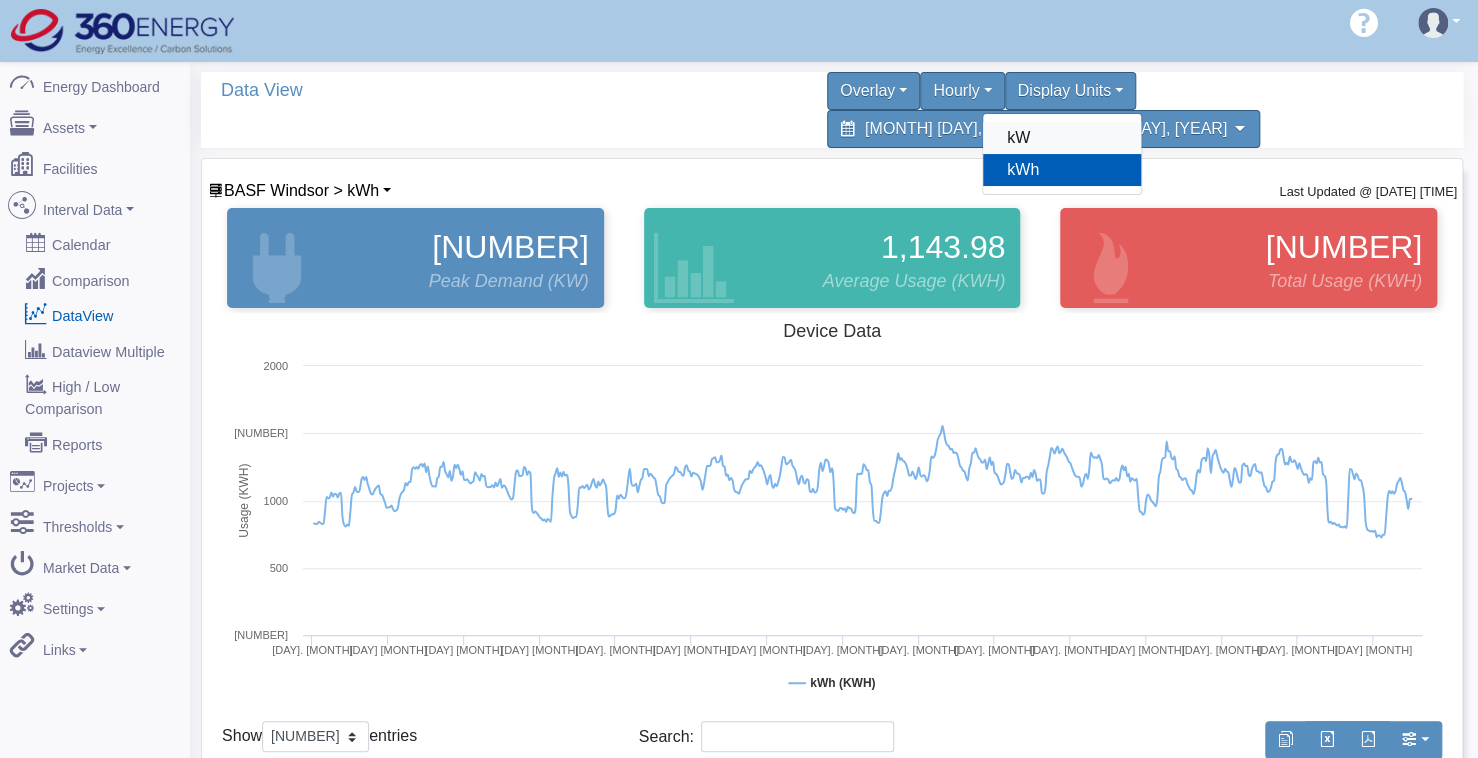 click on "kW" at bounding box center [1062, 138] 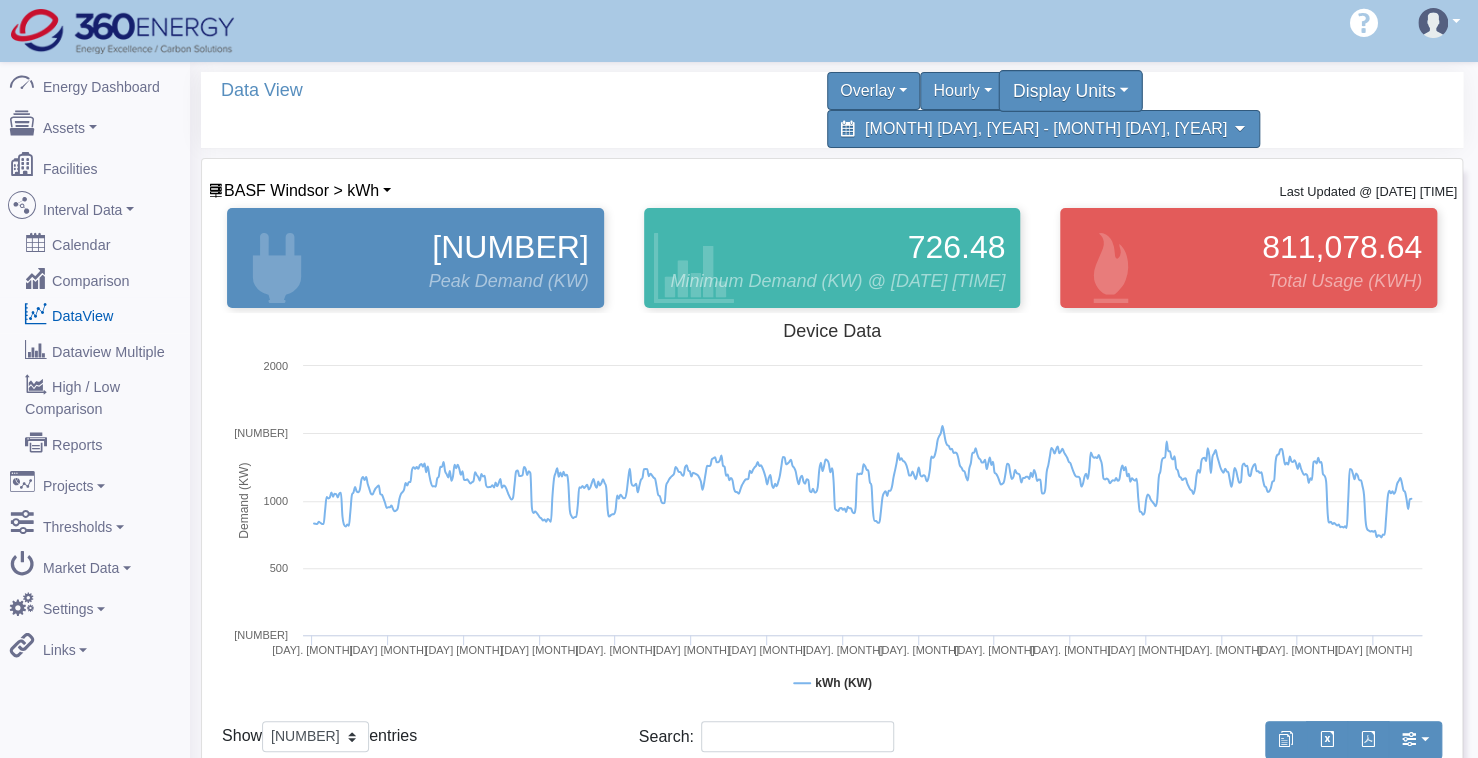 click on "Display Units" at bounding box center [1070, 91] 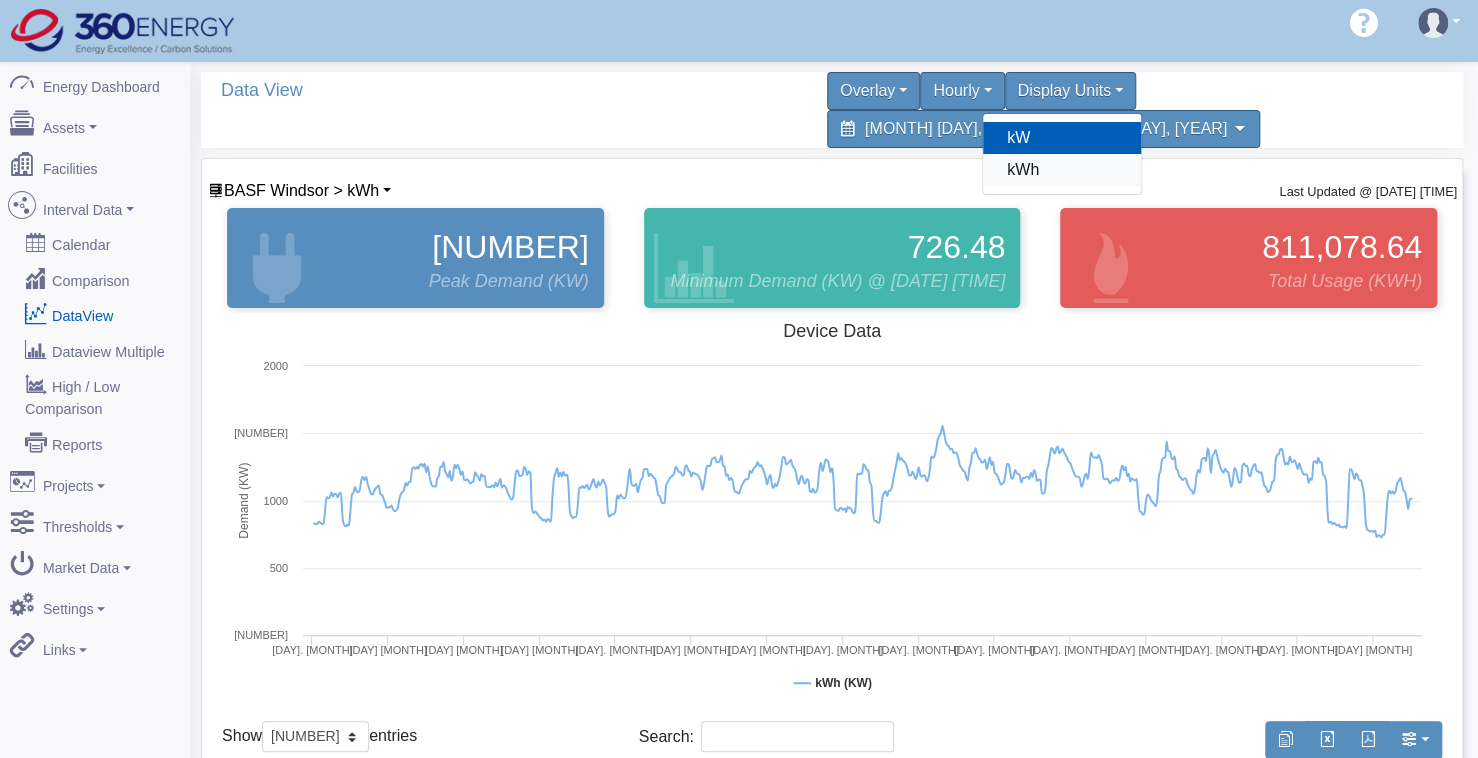 click on "kWh" at bounding box center (1062, 170) 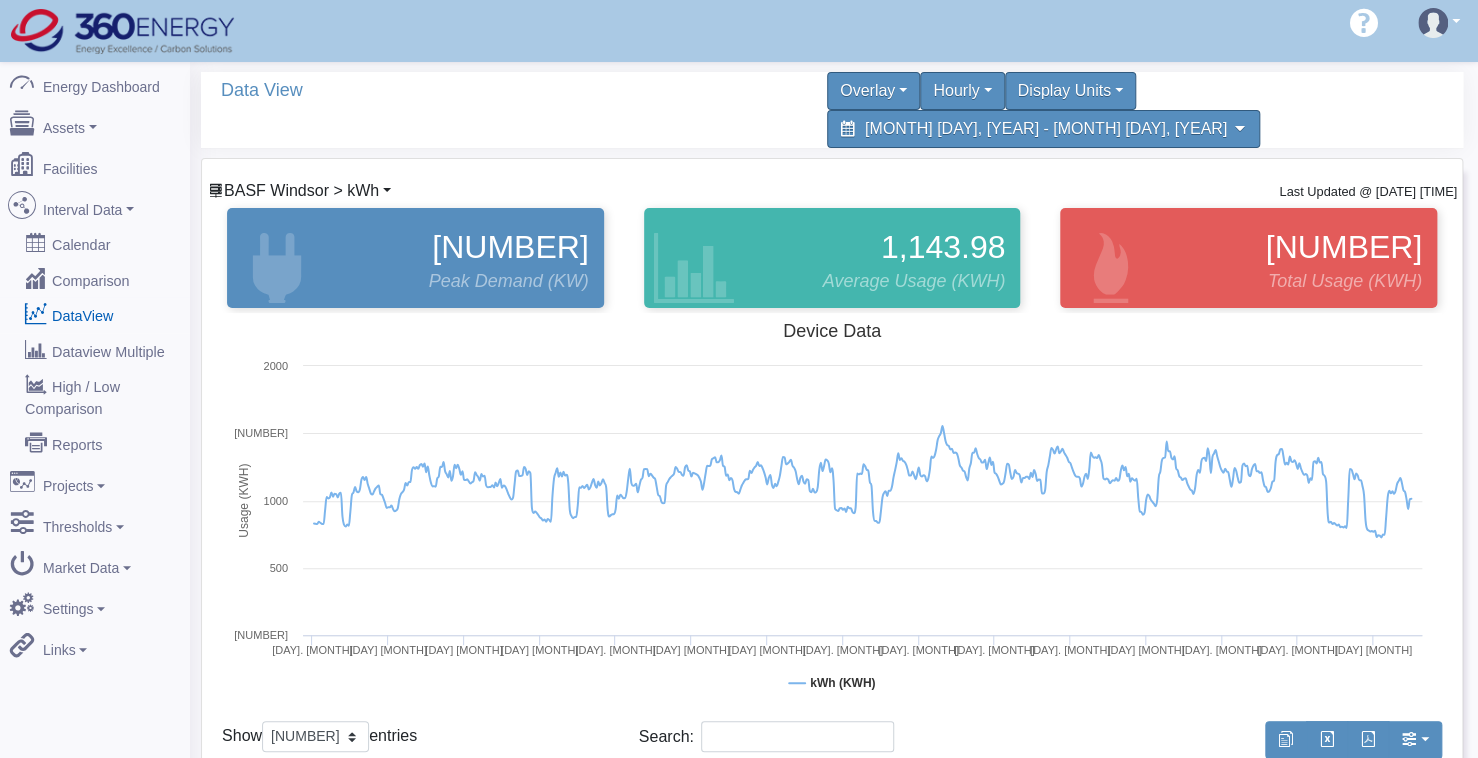 click on "BASF Windsor > kWh" at bounding box center [301, 190] 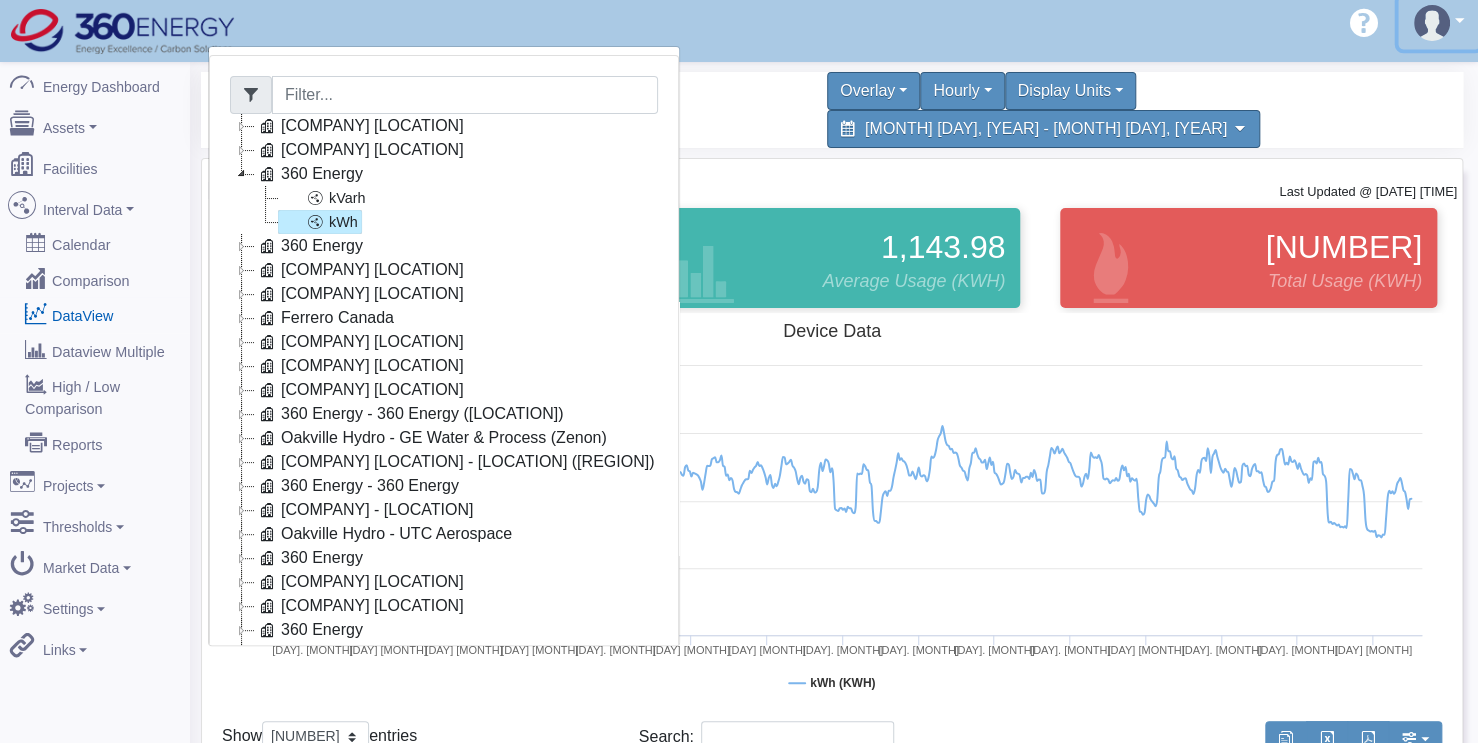 click at bounding box center (1432, 23) 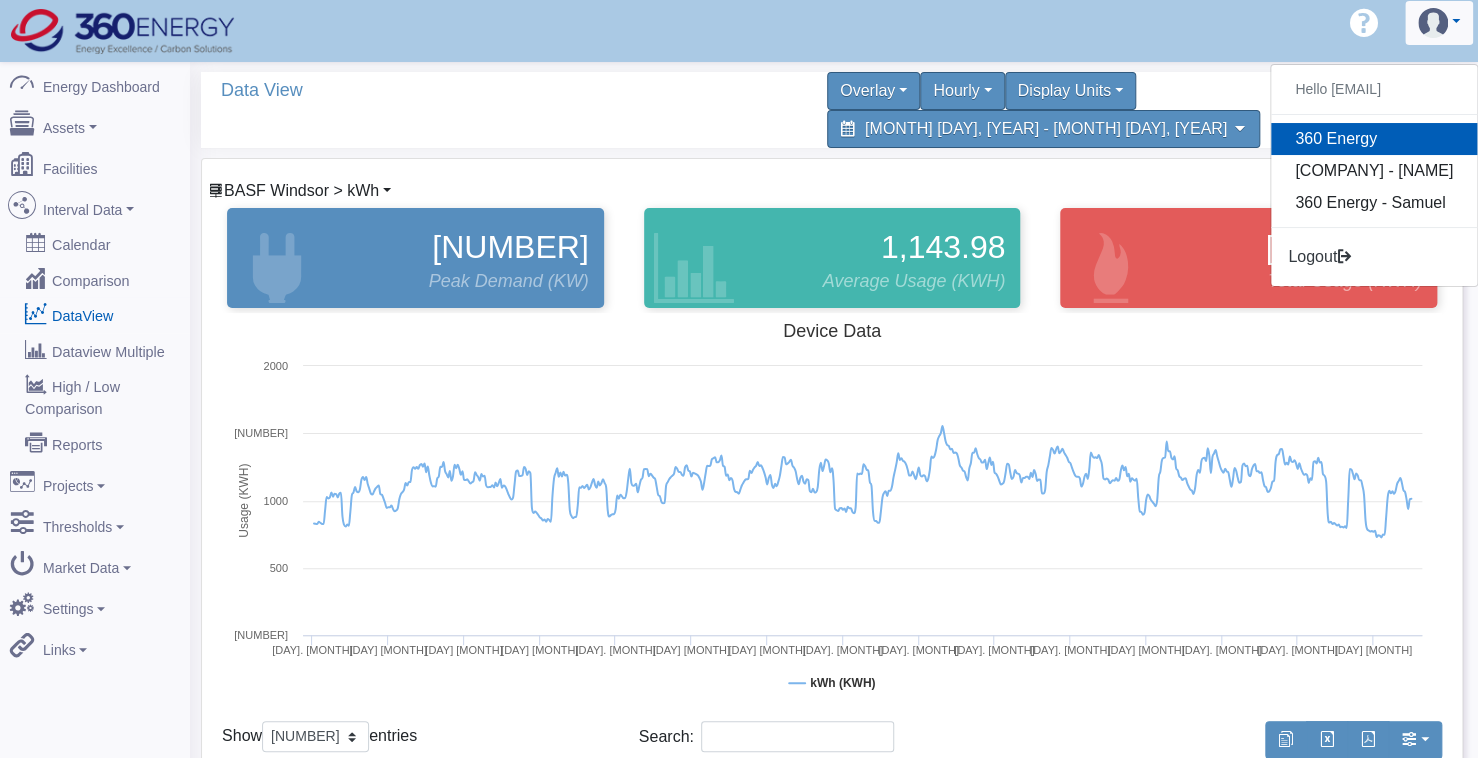 click on "BASF Windsor > kWh" at bounding box center [301, 190] 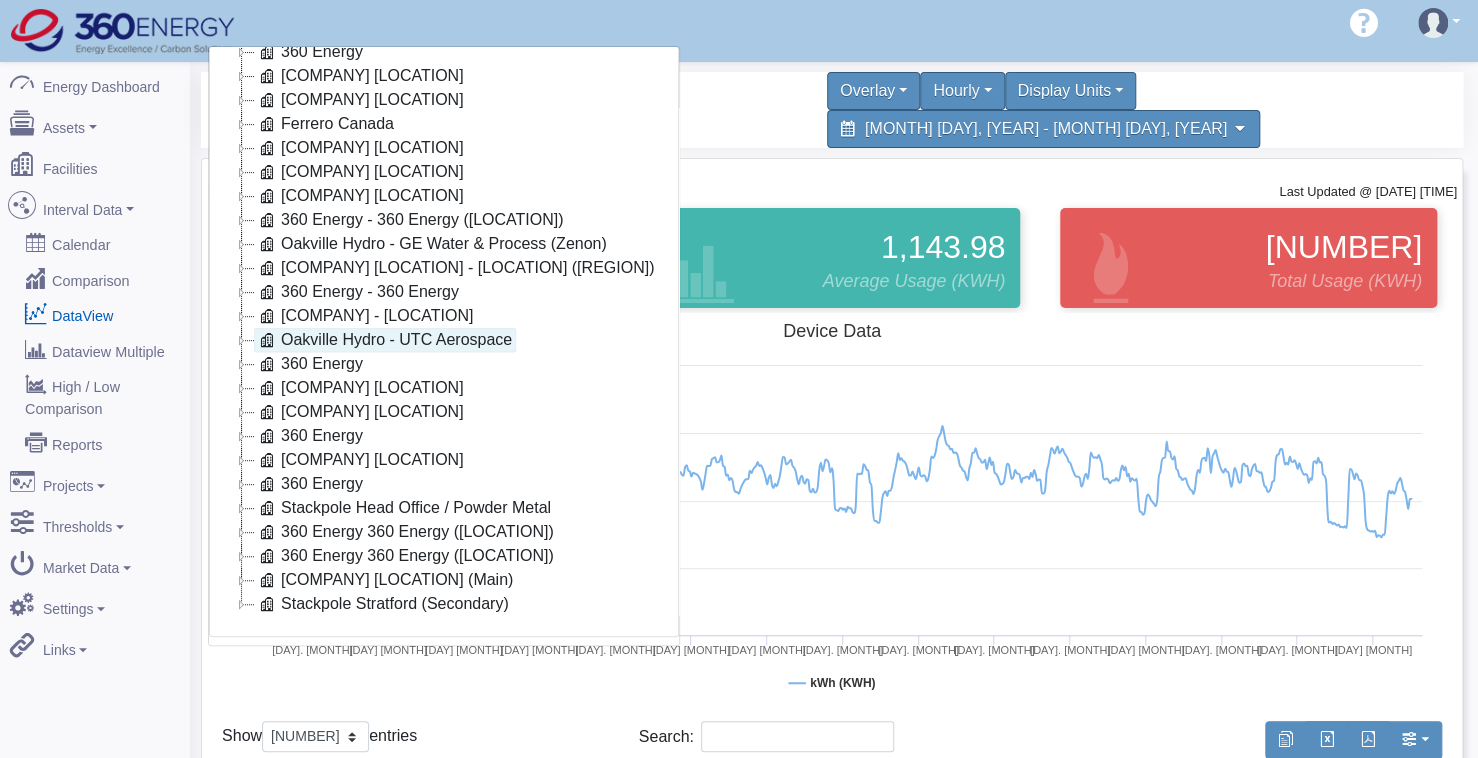 scroll, scrollTop: 208, scrollLeft: 0, axis: vertical 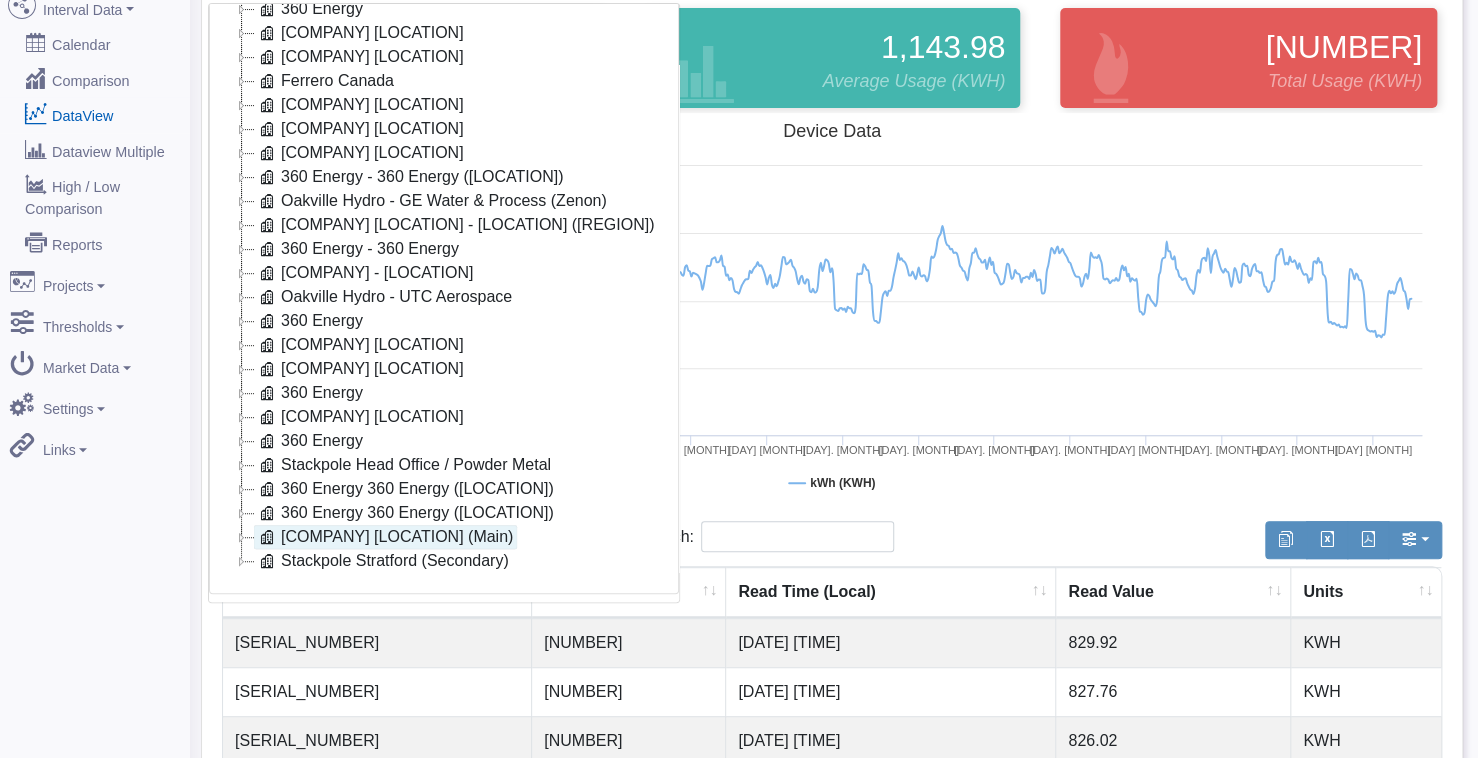 click on "[COMPANY] [LOCATION] (Main)" at bounding box center (385, 537) 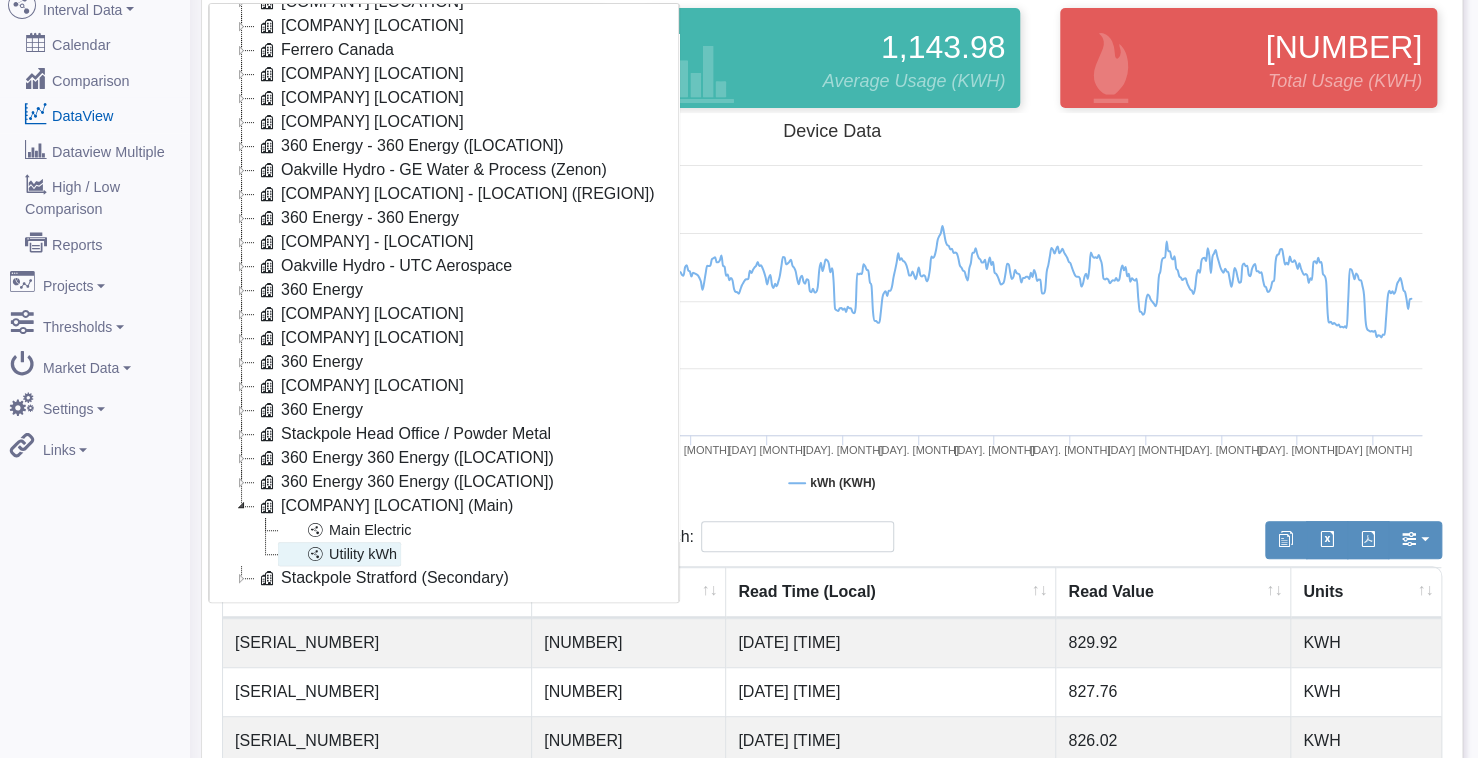 scroll, scrollTop: 256, scrollLeft: 0, axis: vertical 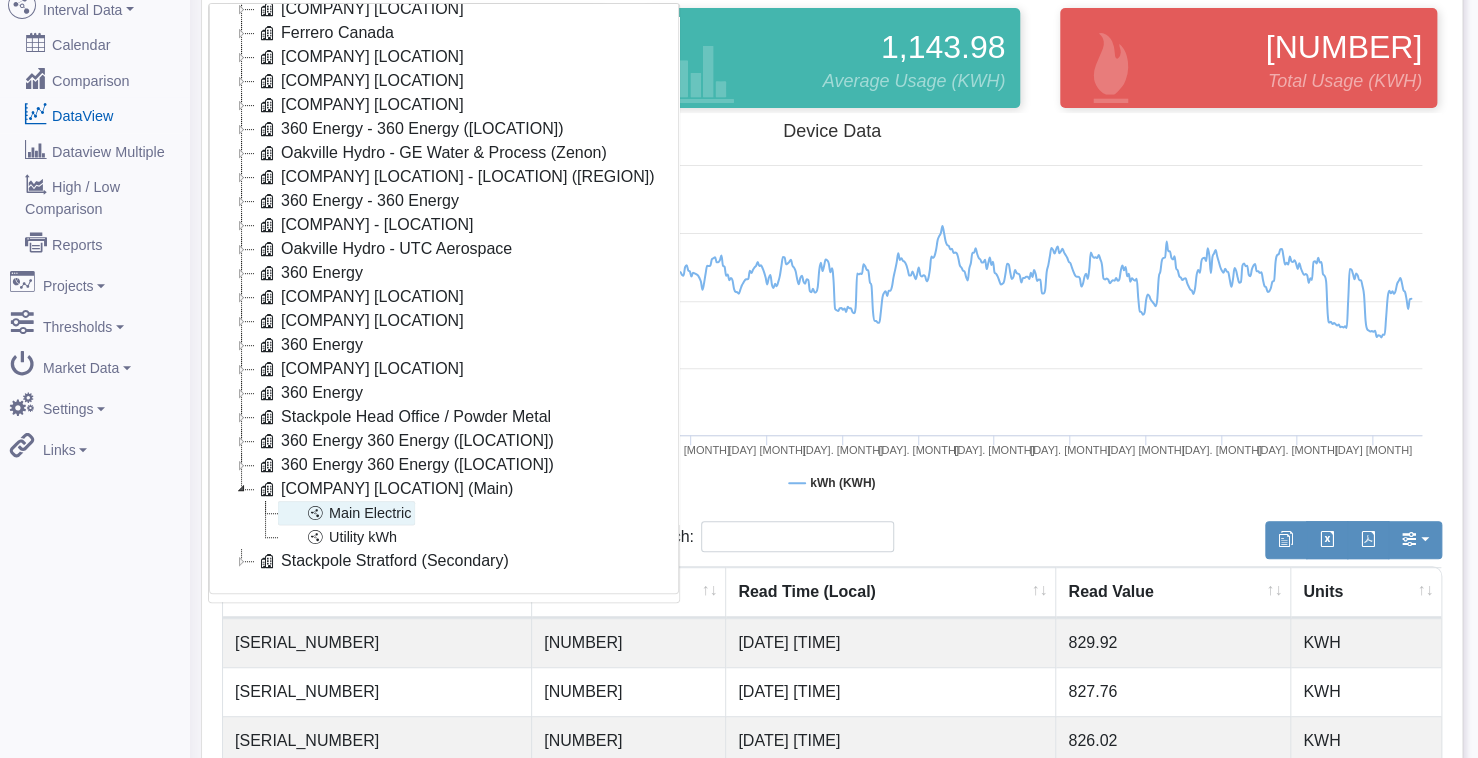 click on "Main Electric" at bounding box center [346, 513] 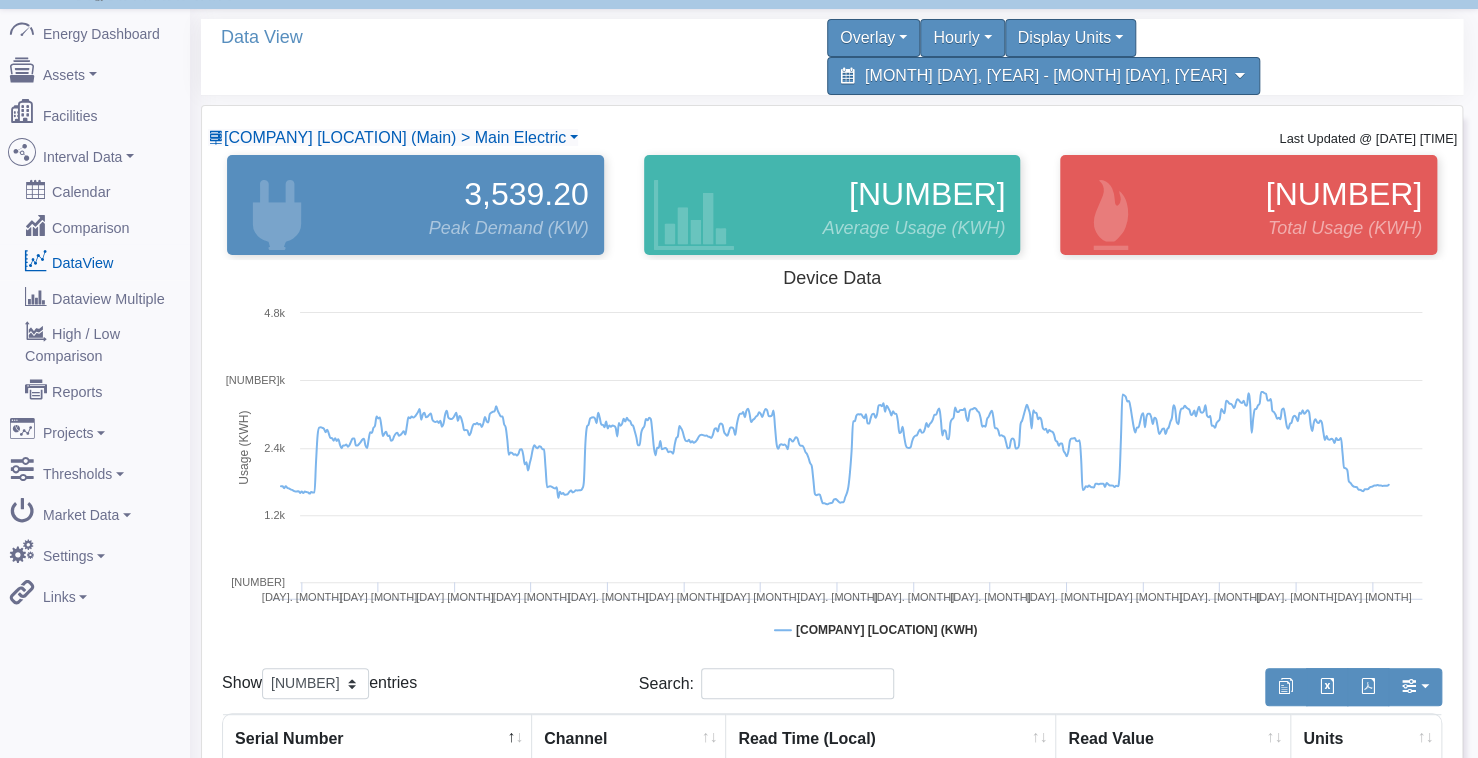 scroll, scrollTop: 48, scrollLeft: 0, axis: vertical 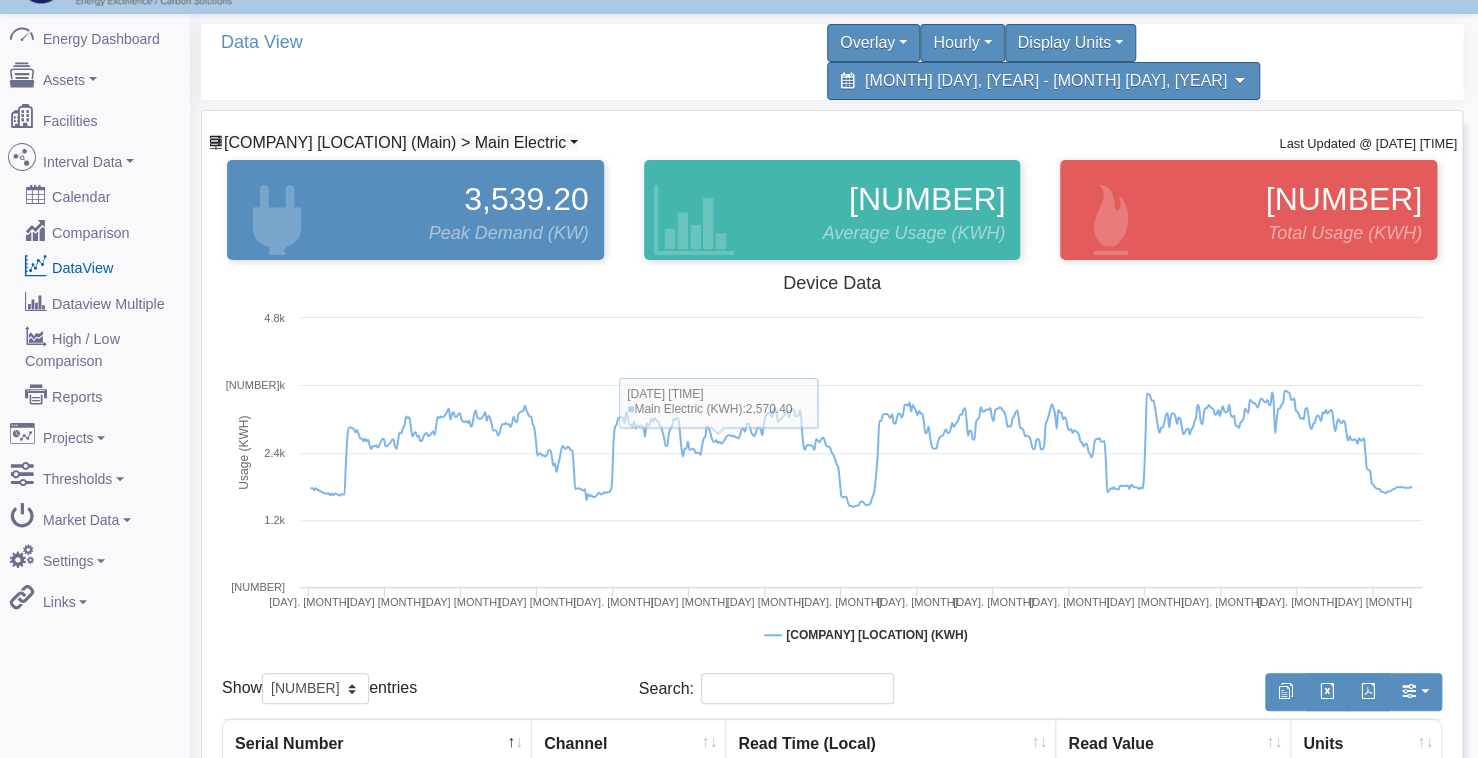 click on "[COMPANY] [LOCATION] (Main) > Main Electric" at bounding box center [395, 142] 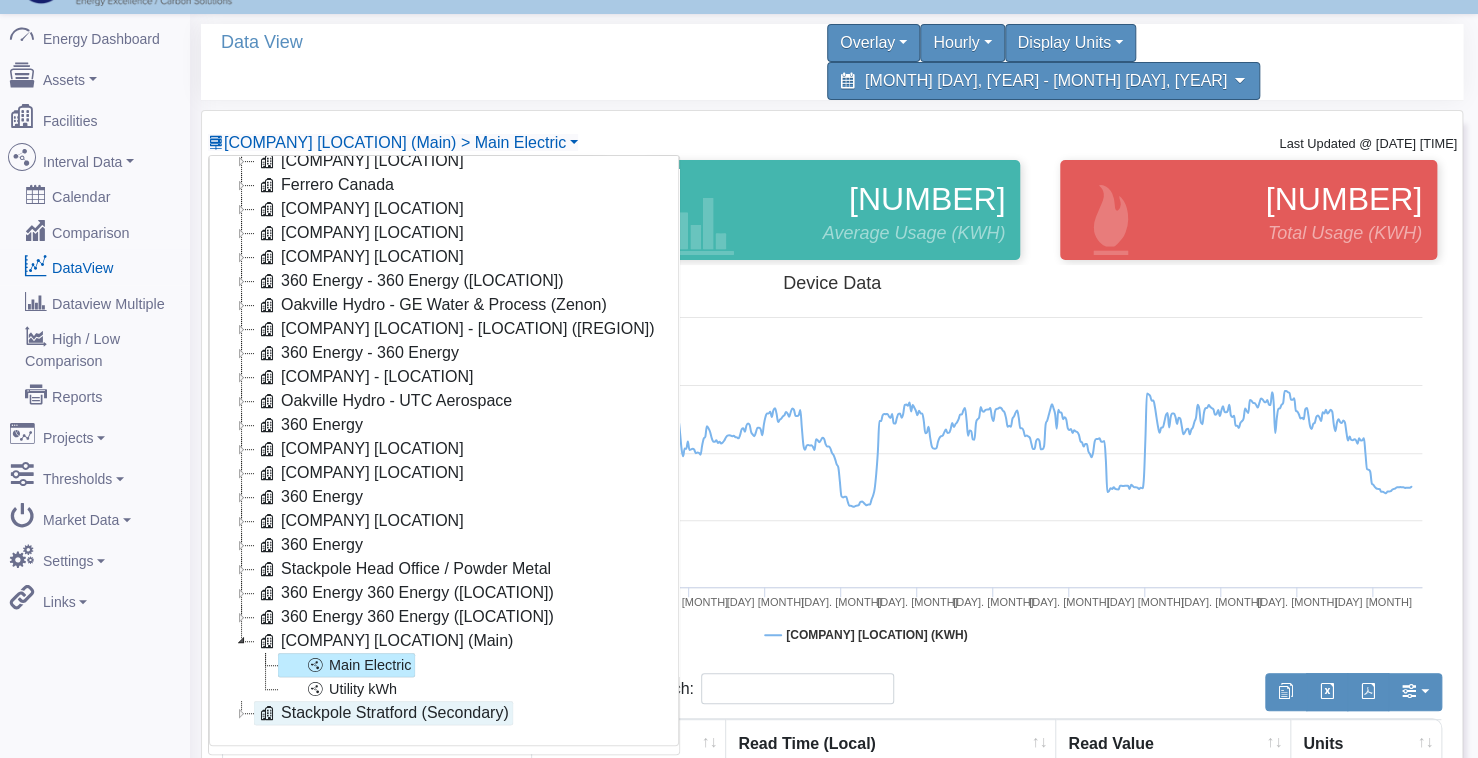click on "Stackpole Stratford (Secondary)" at bounding box center (383, 713) 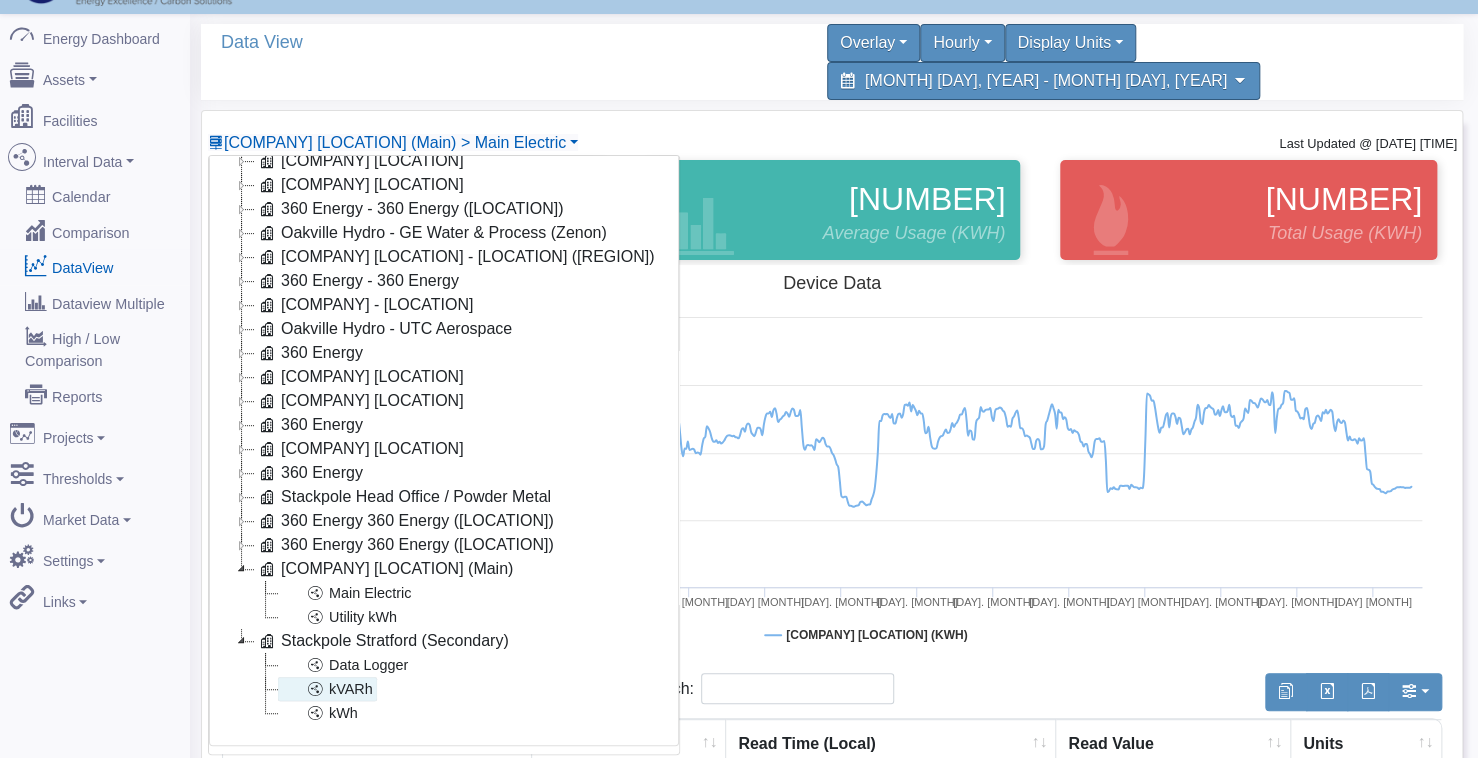 scroll, scrollTop: 328, scrollLeft: 0, axis: vertical 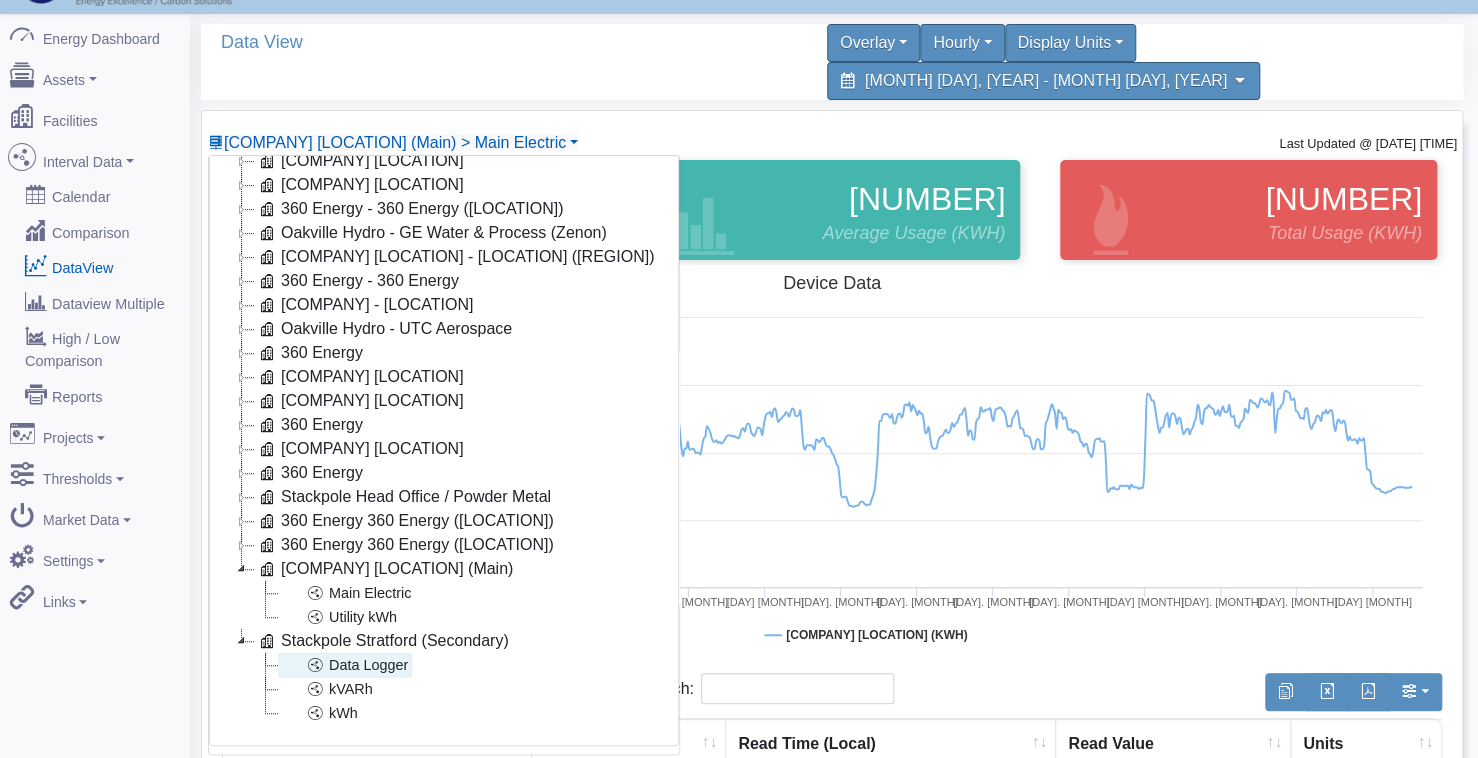 click on "Data Logger" at bounding box center (345, 665) 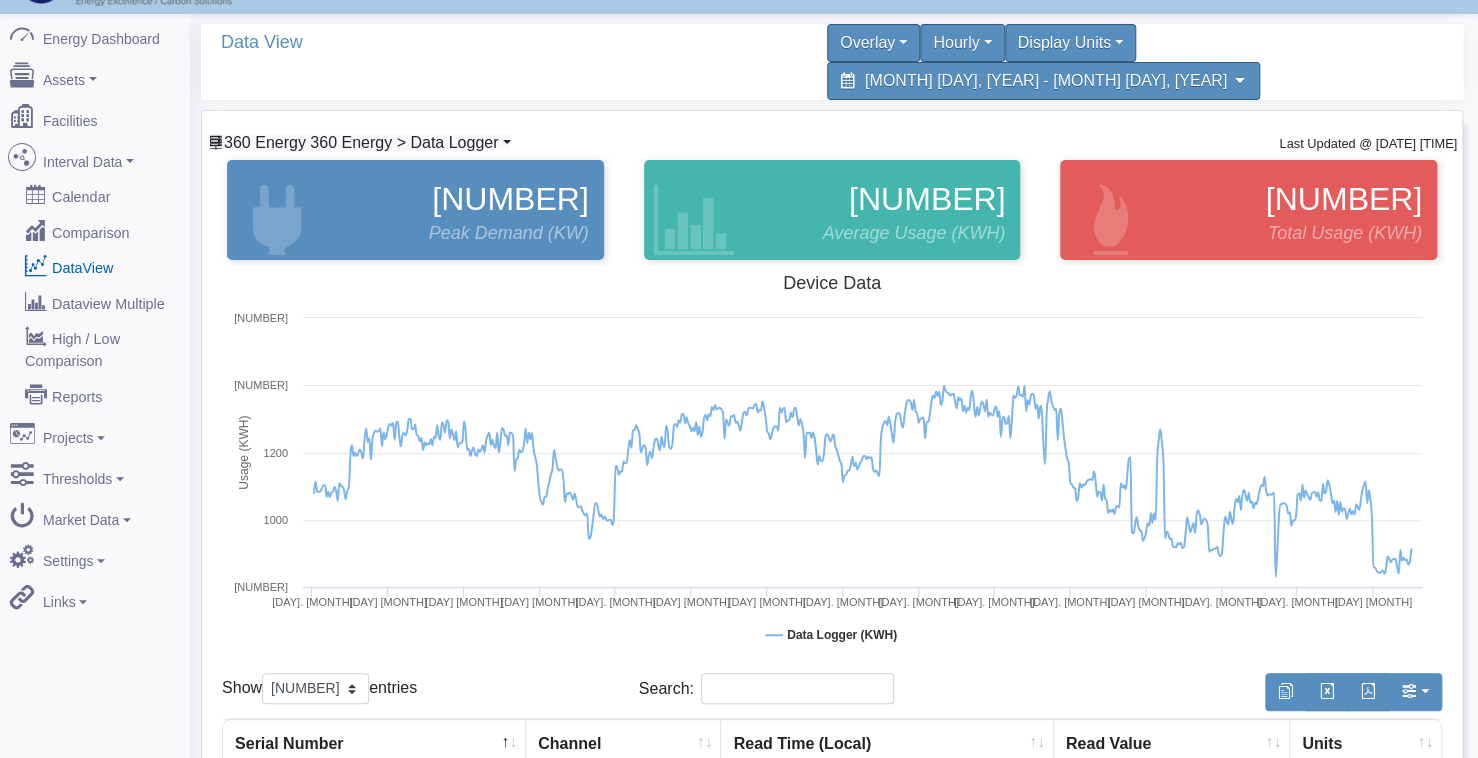 click on "360 Energy 360 Energy > Data Logger" at bounding box center [361, 142] 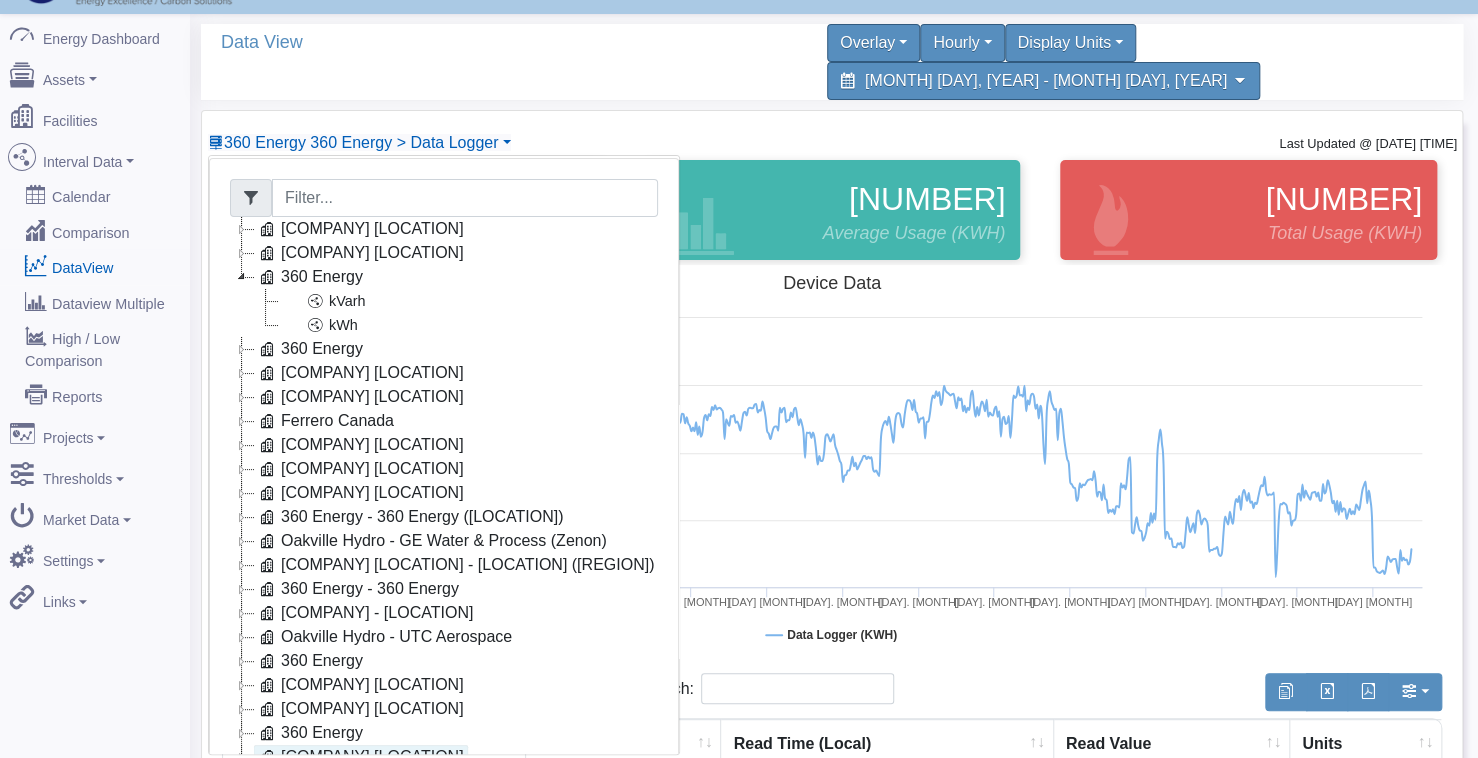 scroll, scrollTop: 0, scrollLeft: 0, axis: both 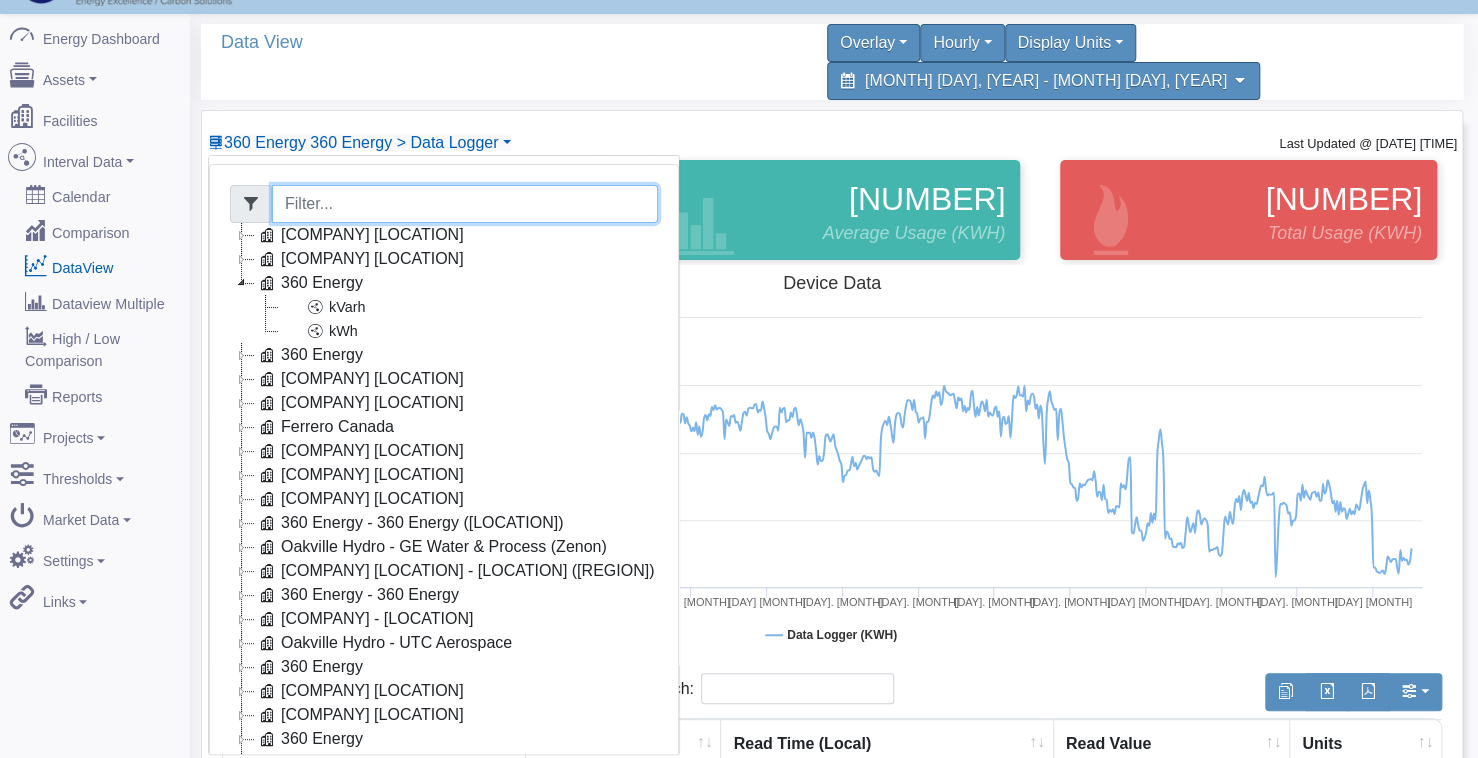 click at bounding box center (465, 204) 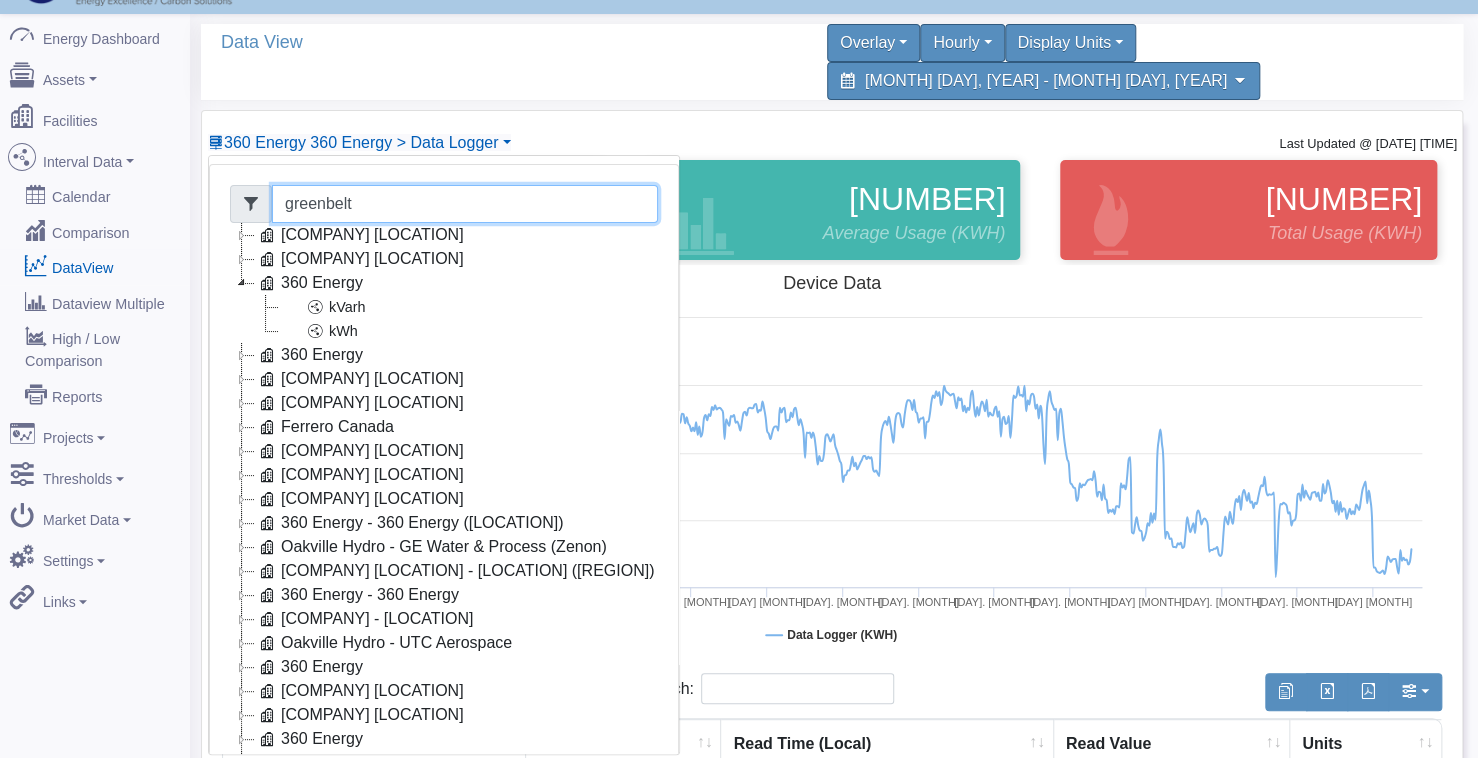 type on "greenbelt" 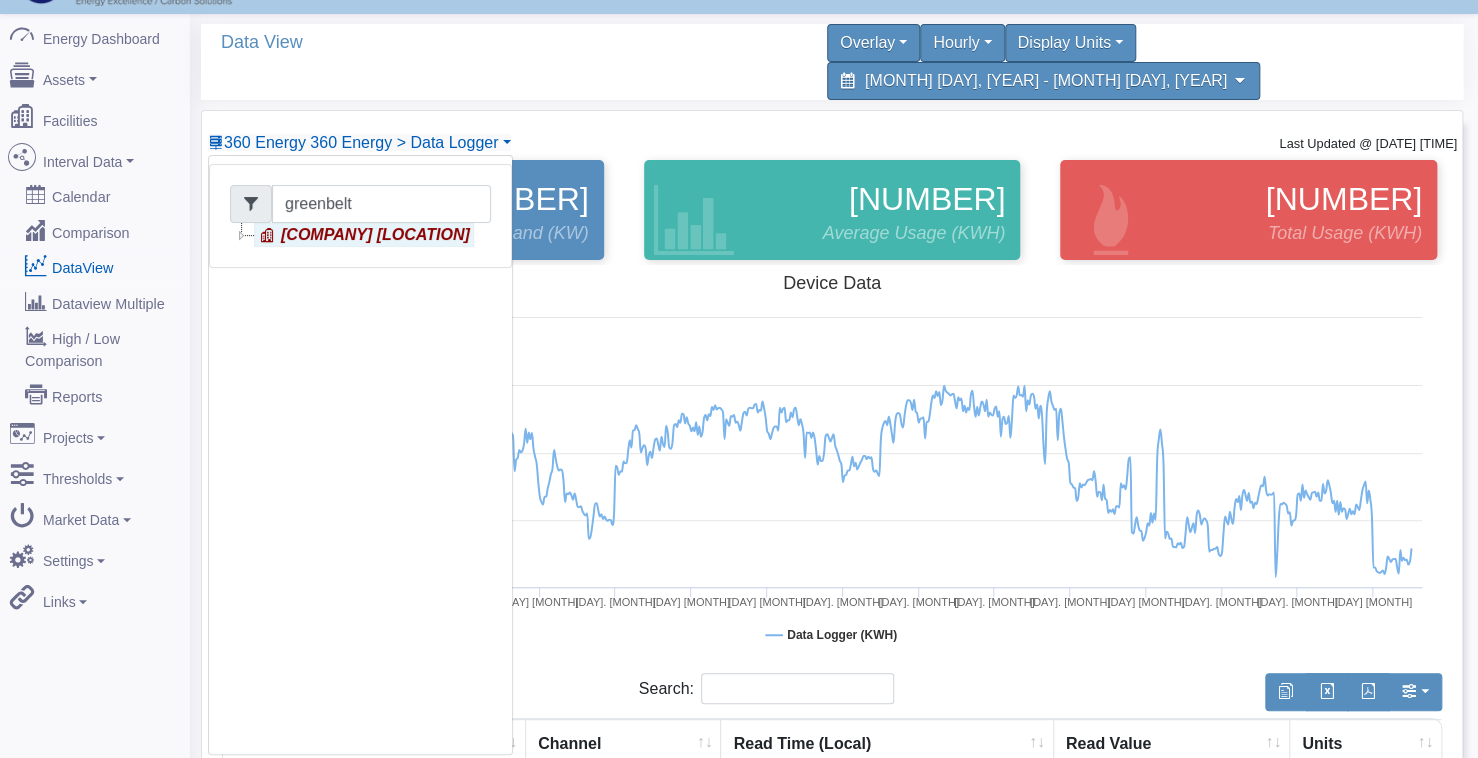 click on "[COMPANY] [LOCATION]" at bounding box center [364, 235] 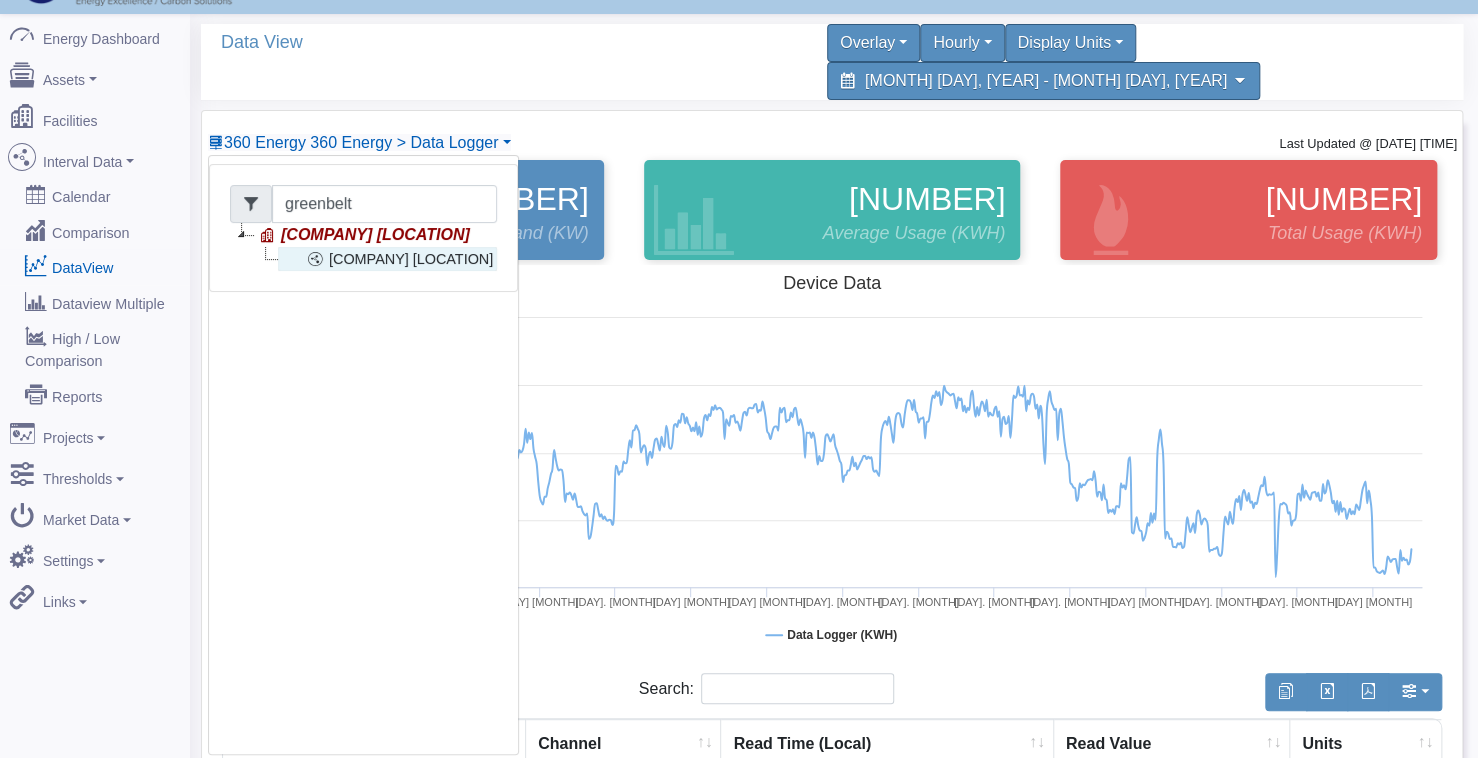 click on "[COMPANY] [LOCATION]" at bounding box center (387, 259) 